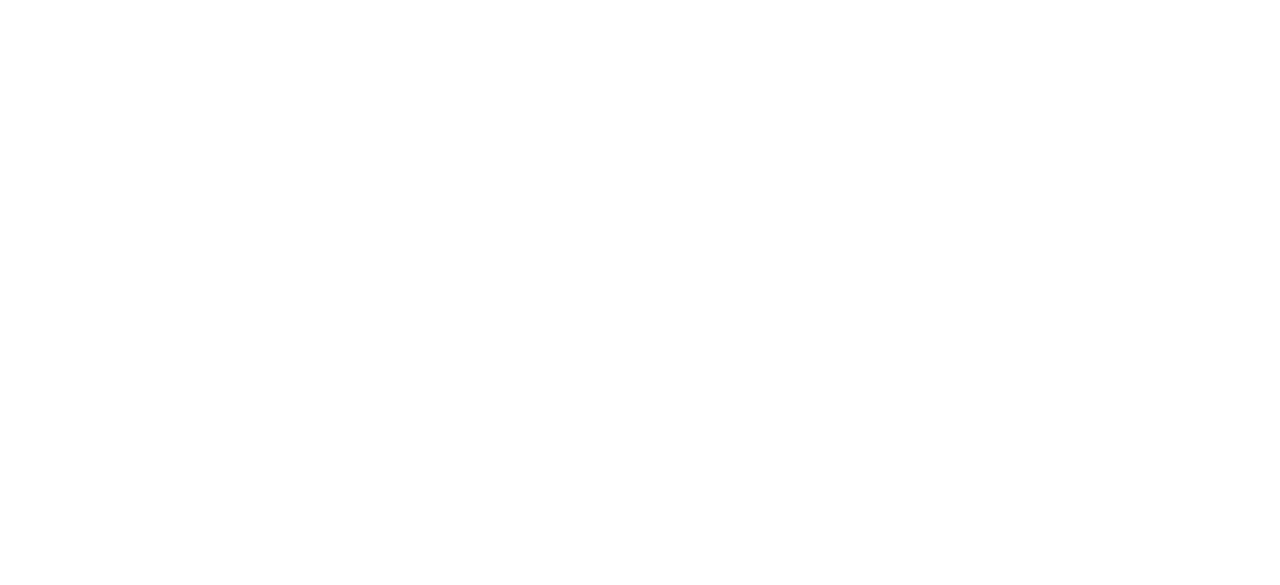 scroll, scrollTop: 0, scrollLeft: 0, axis: both 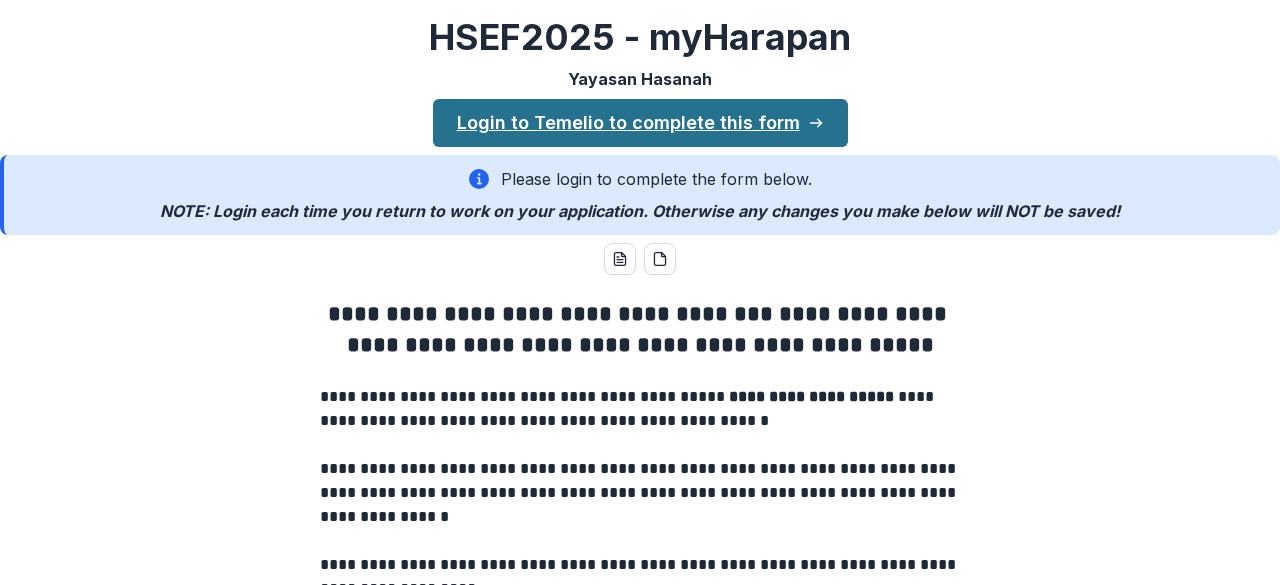 click on "Login to Temelio to complete this form" at bounding box center (640, 123) 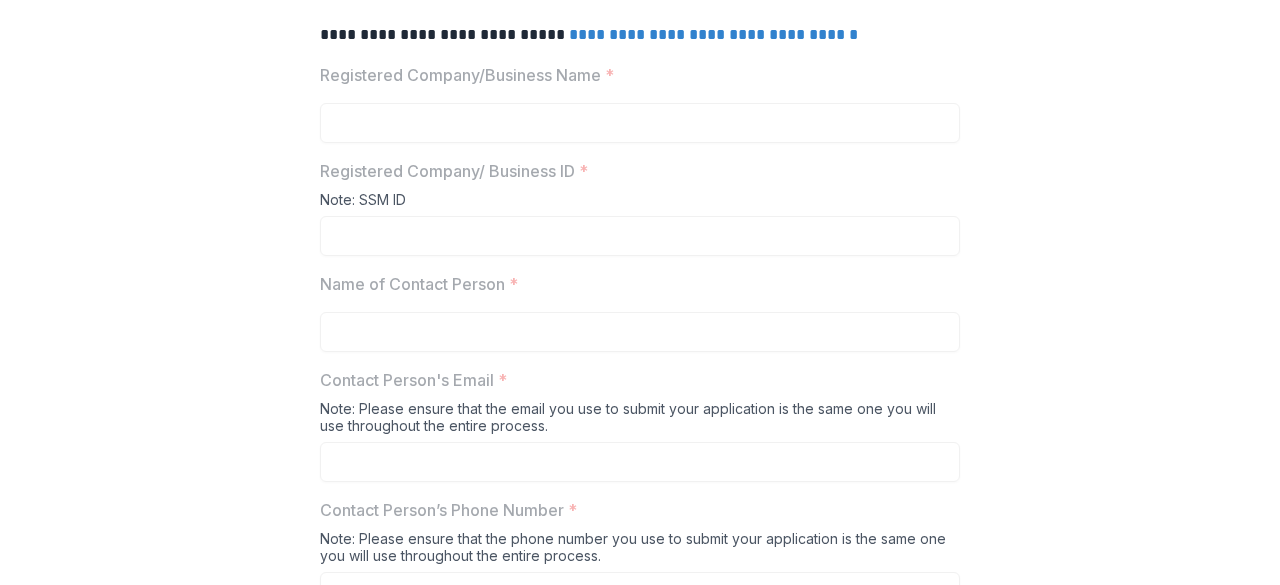 scroll, scrollTop: 0, scrollLeft: 0, axis: both 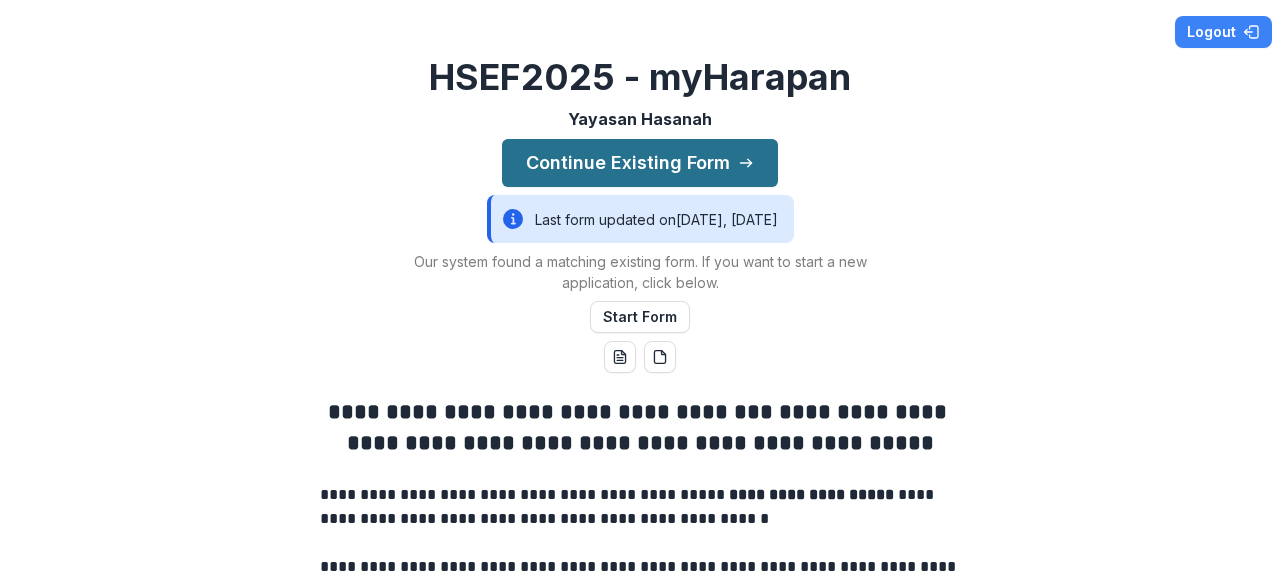 click on "Continue Existing Form" at bounding box center (640, 163) 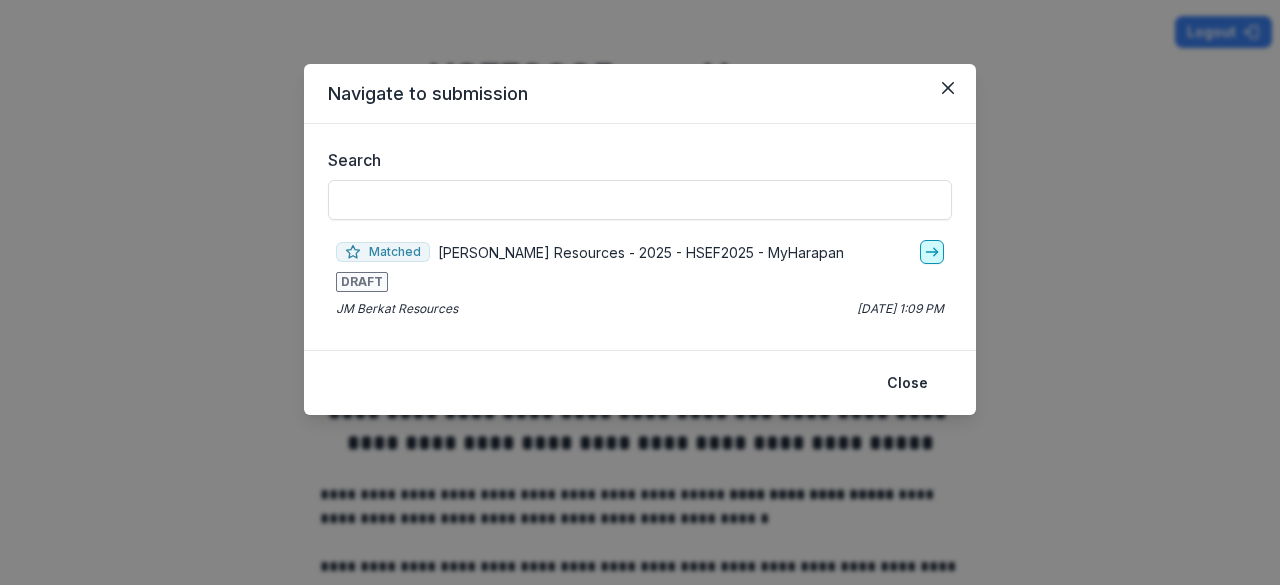 click 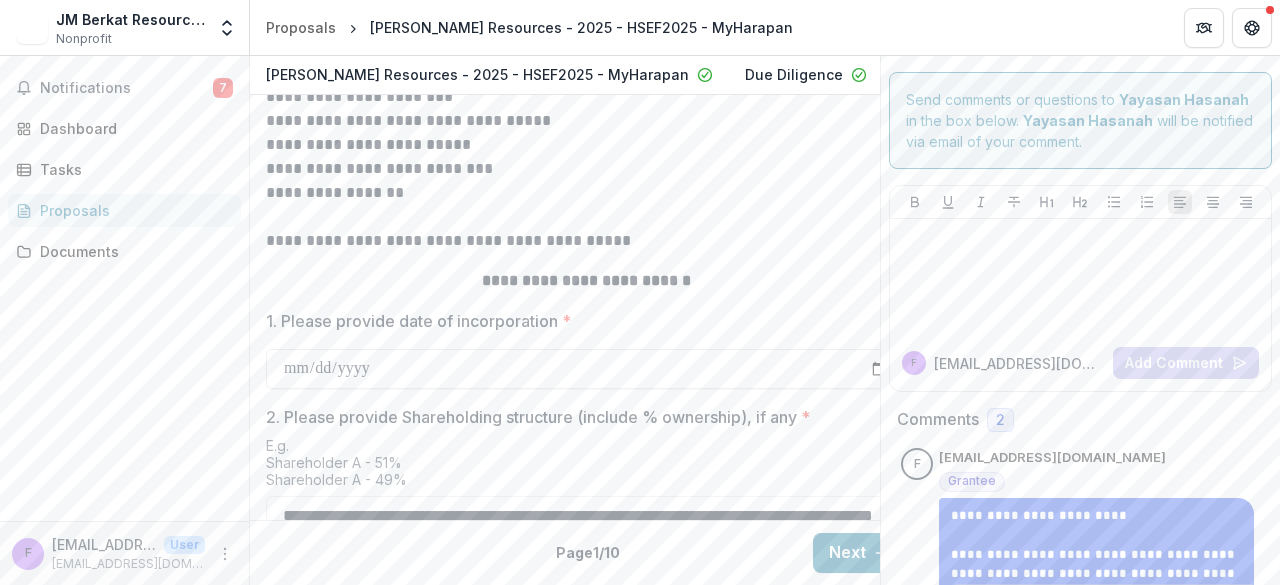 scroll, scrollTop: 915, scrollLeft: 0, axis: vertical 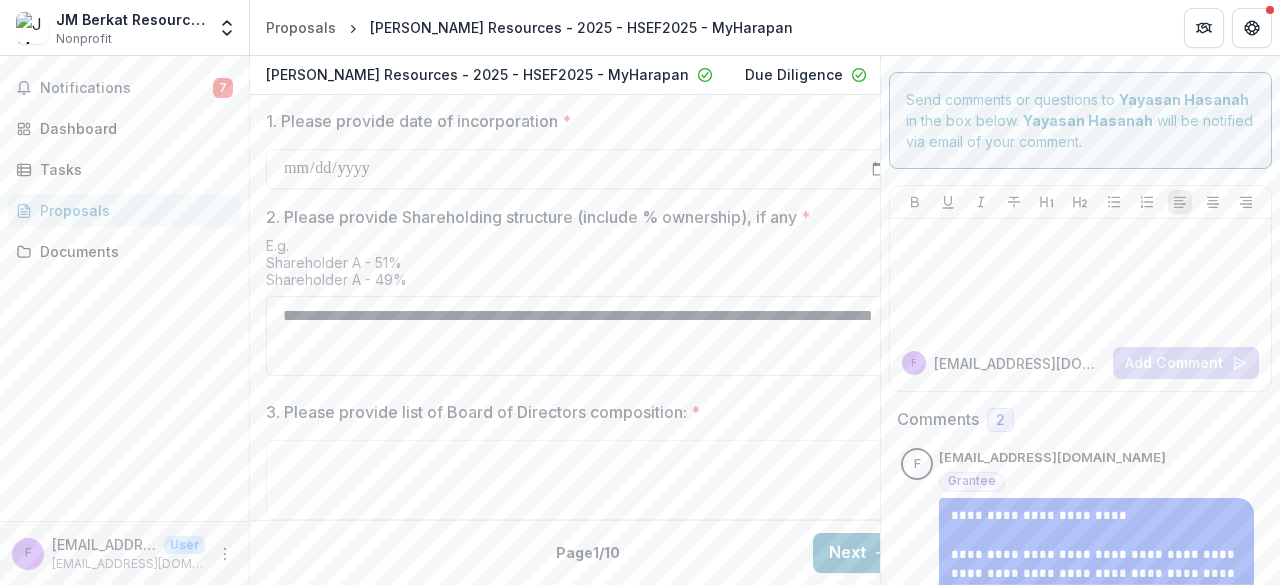 click on "**********" at bounding box center [586, 336] 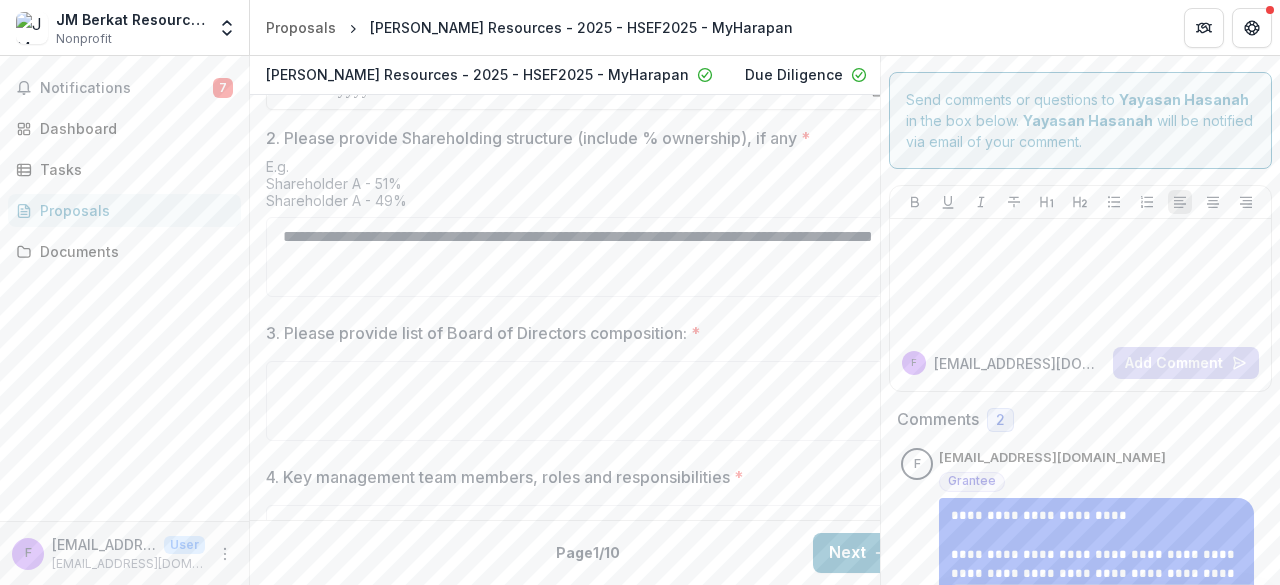 scroll, scrollTop: 894, scrollLeft: 0, axis: vertical 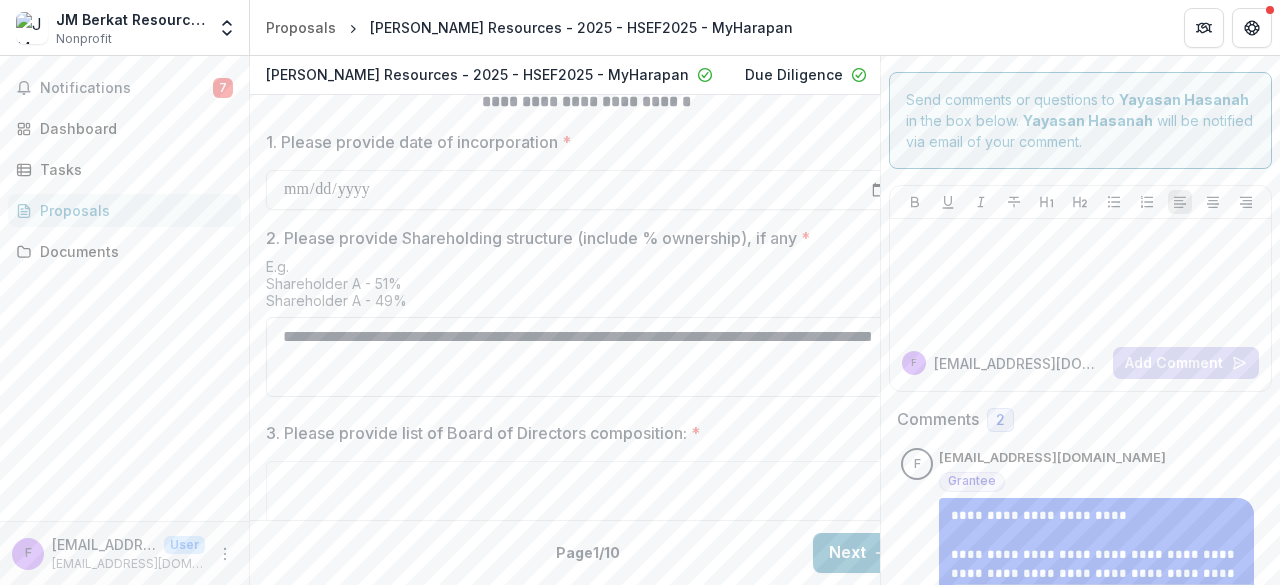 click on "**********" at bounding box center (586, 357) 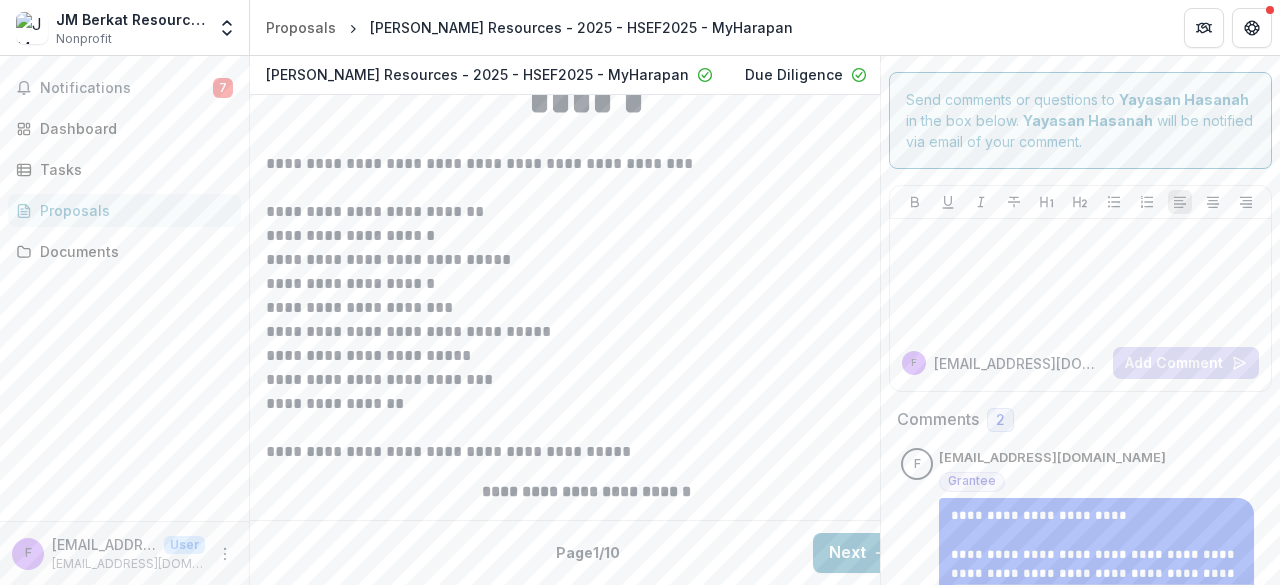 scroll, scrollTop: 494, scrollLeft: 0, axis: vertical 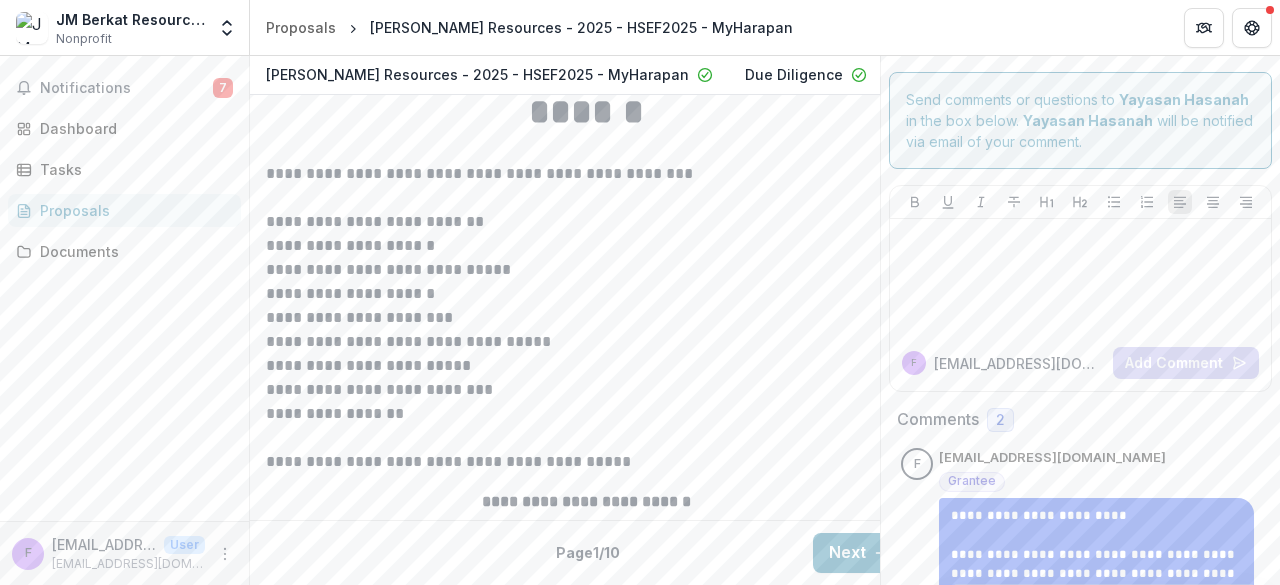 click on "**********" at bounding box center [586, 342] 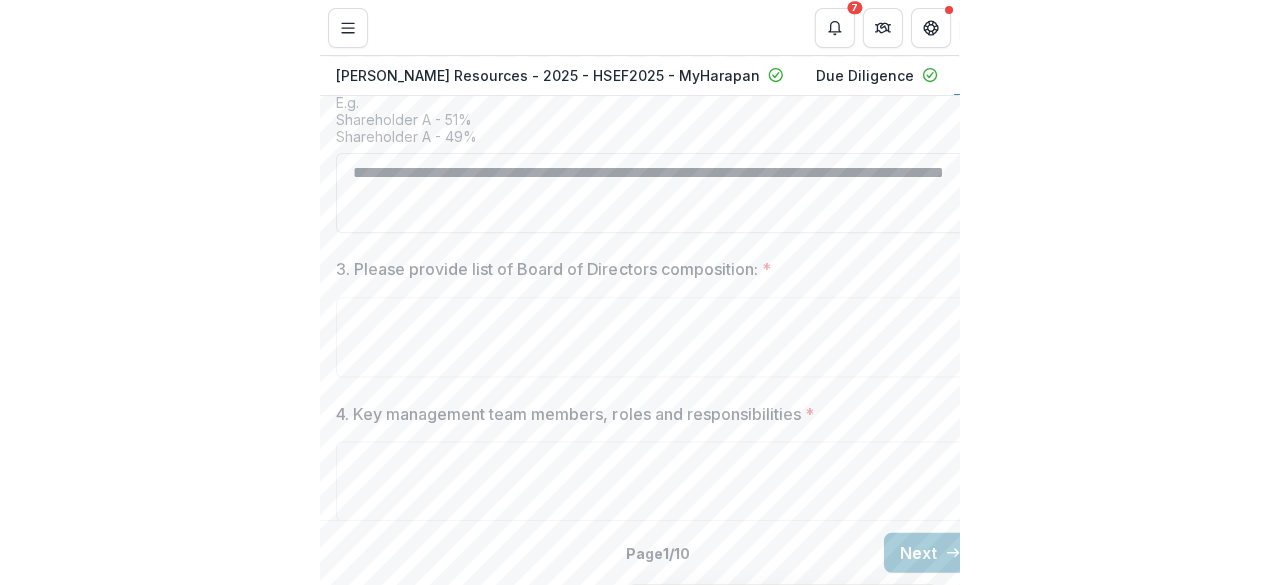 scroll, scrollTop: 1000, scrollLeft: 0, axis: vertical 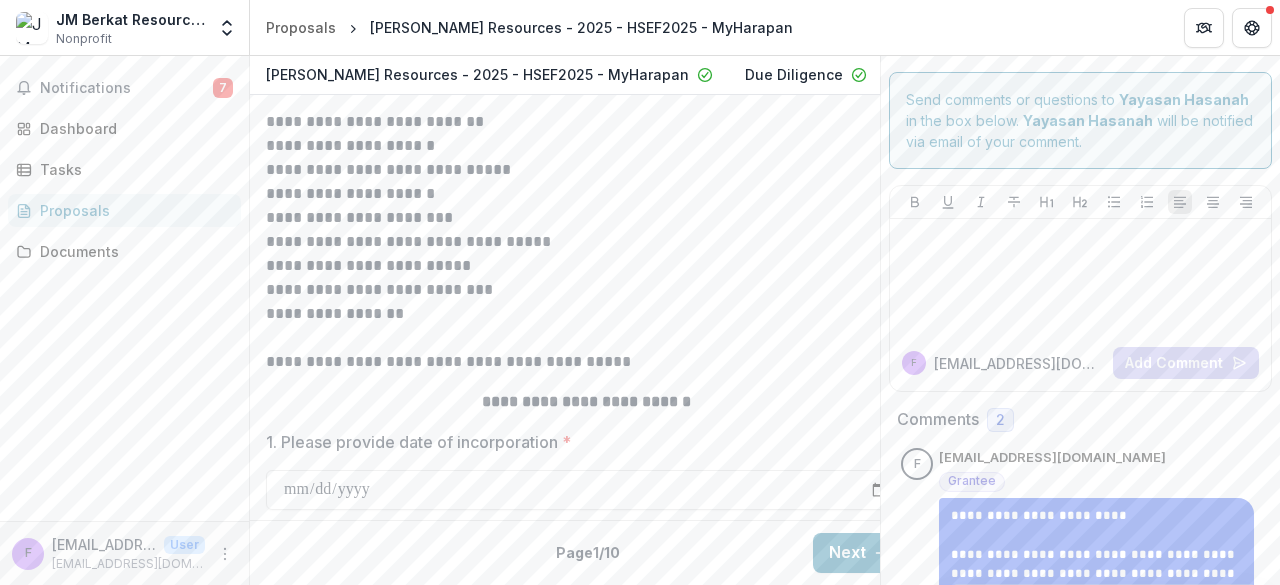 click on "**********" at bounding box center [586, 194] 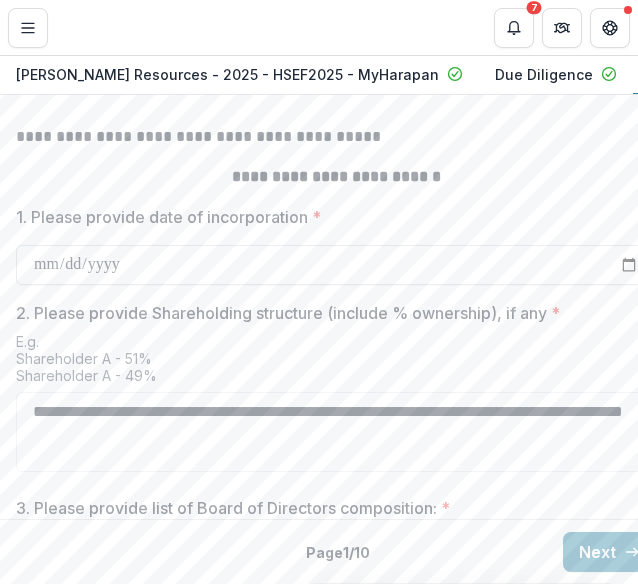 scroll, scrollTop: 961, scrollLeft: 0, axis: vertical 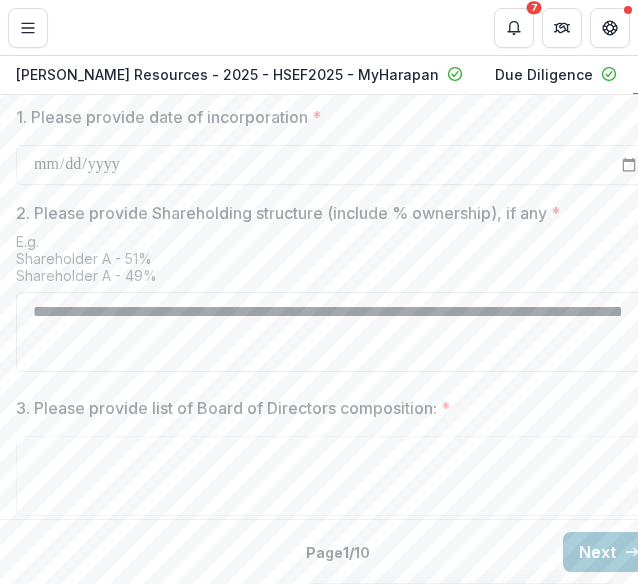 click on "**********" at bounding box center (336, 332) 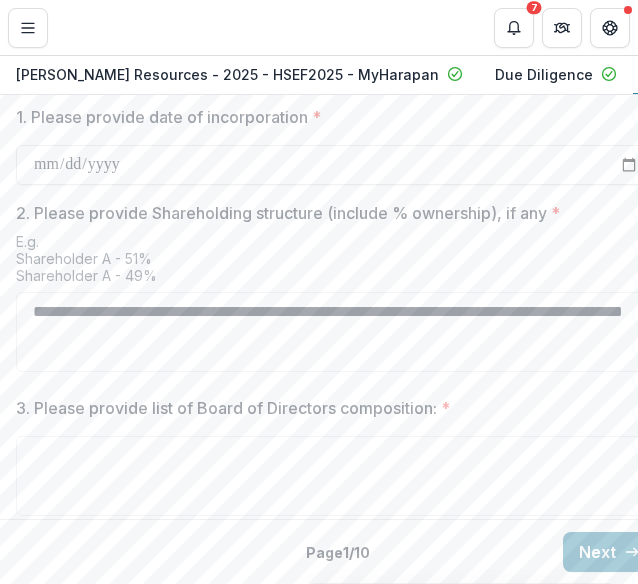 click on "2. Please provide Shareholding structure (include % ownership), if any *" at bounding box center [330, 213] 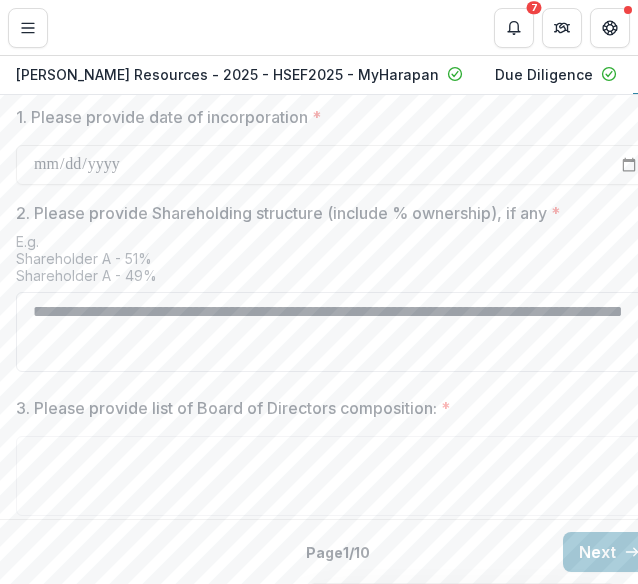 scroll, scrollTop: 1061, scrollLeft: 0, axis: vertical 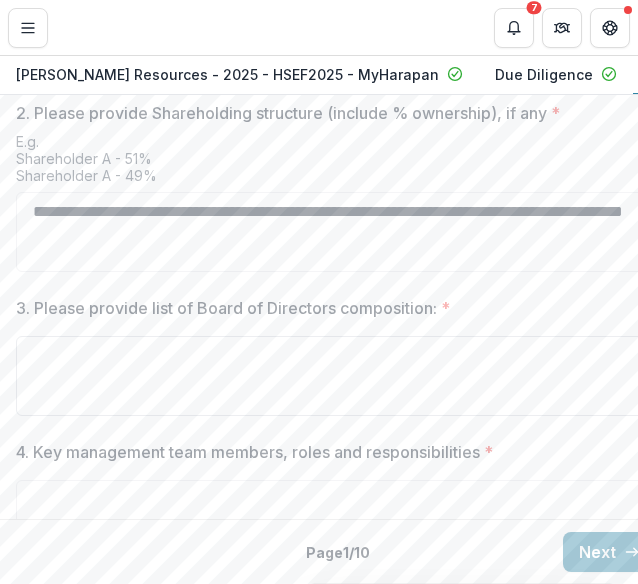 click on "3. Please provide list of Board of Directors composition:  *" at bounding box center [336, 376] 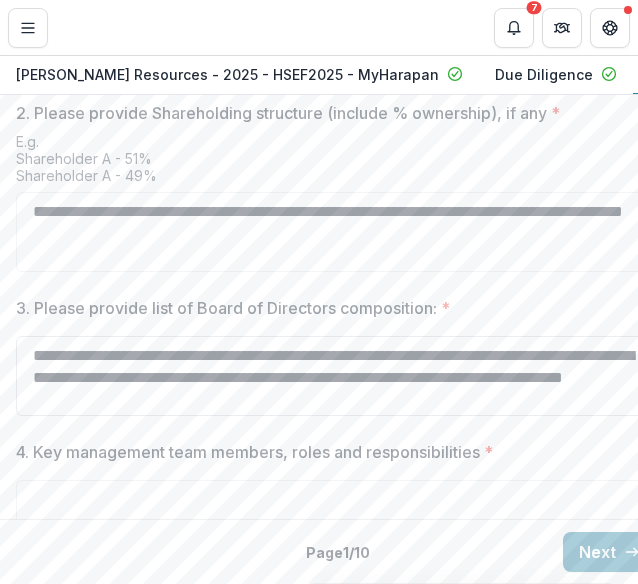 drag, startPoint x: 538, startPoint y: 393, endPoint x: 564, endPoint y: 395, distance: 26.076809 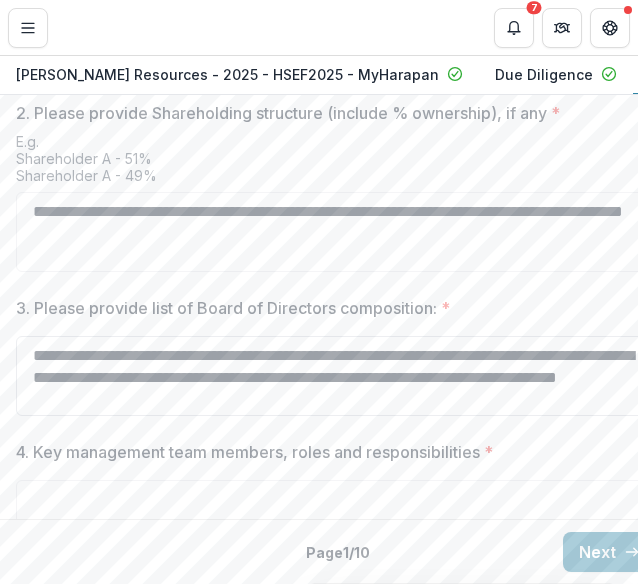 drag, startPoint x: 491, startPoint y: 391, endPoint x: 538, endPoint y: 395, distance: 47.169907 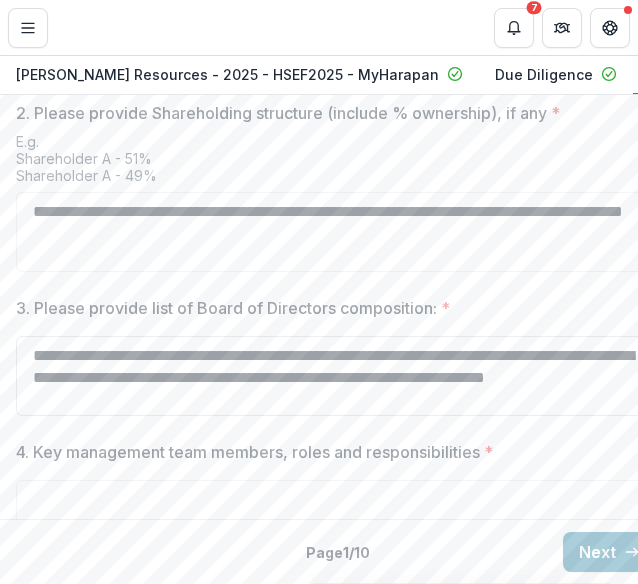 click on "**********" at bounding box center (336, 376) 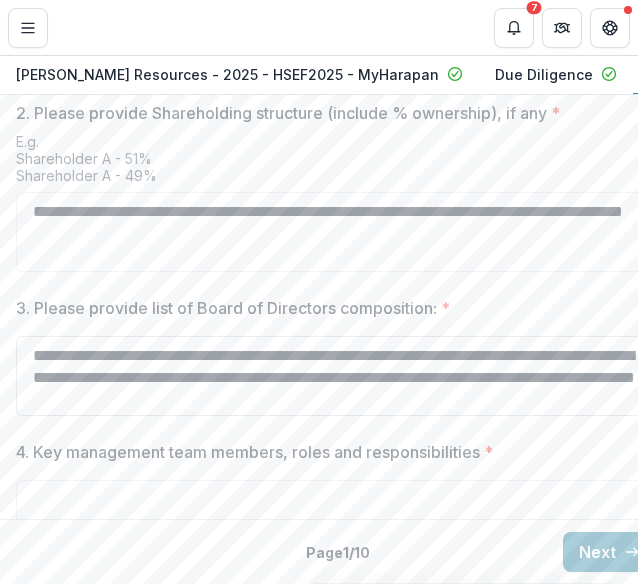 paste on "**********" 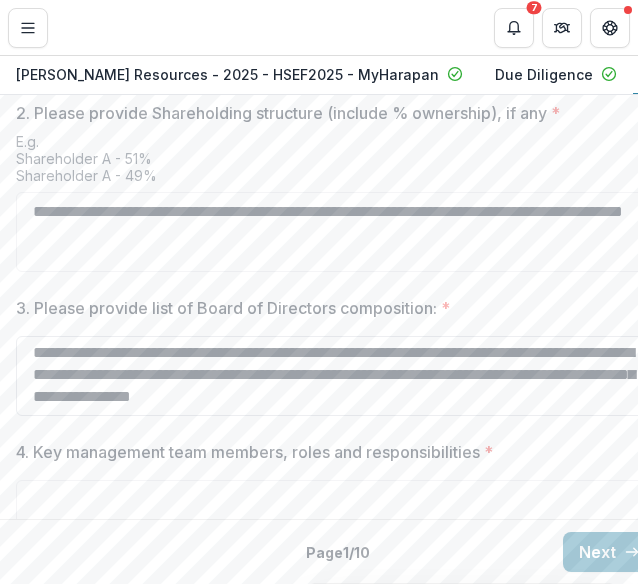 click on "**********" at bounding box center (336, 376) 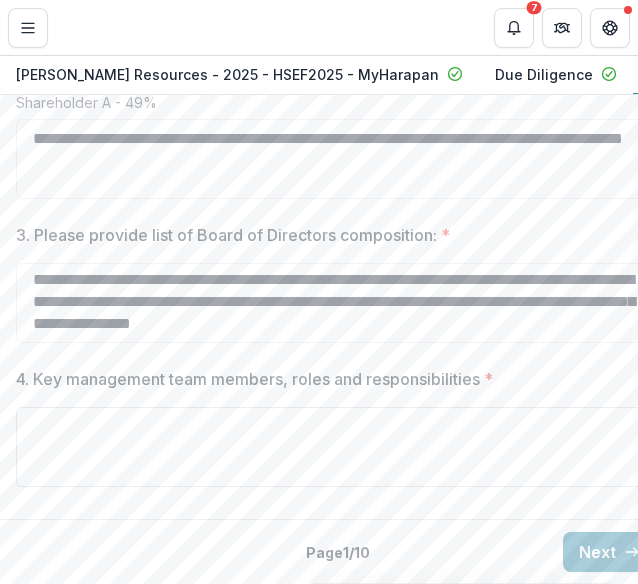 type on "**********" 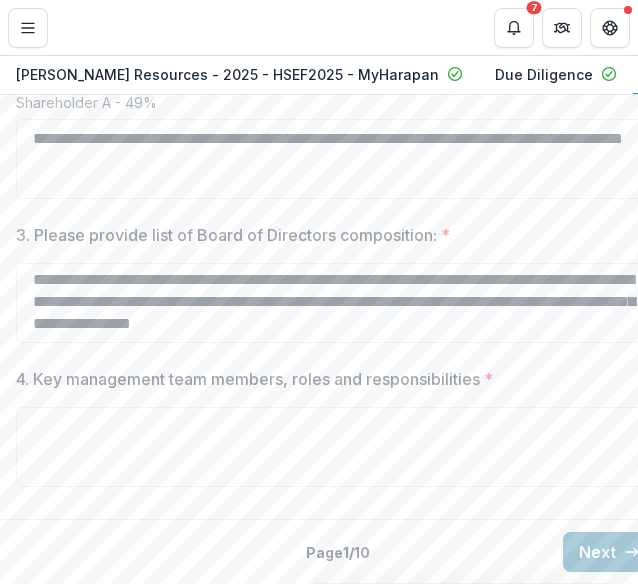 scroll, scrollTop: 1061, scrollLeft: 0, axis: vertical 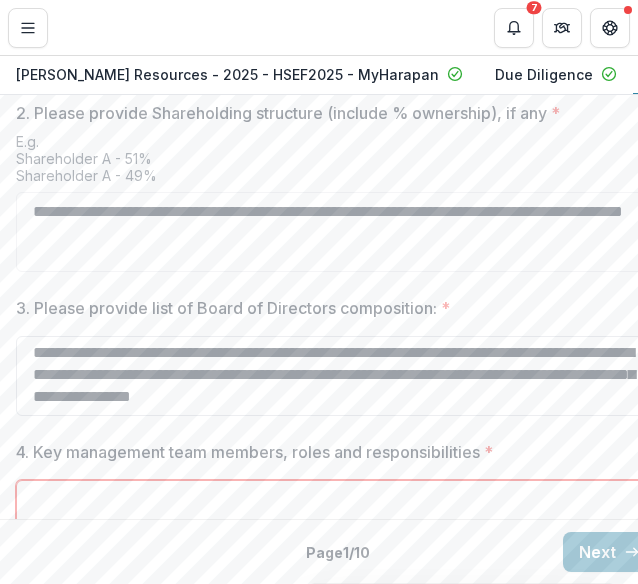 drag, startPoint x: 490, startPoint y: 394, endPoint x: 555, endPoint y: 408, distance: 66.4906 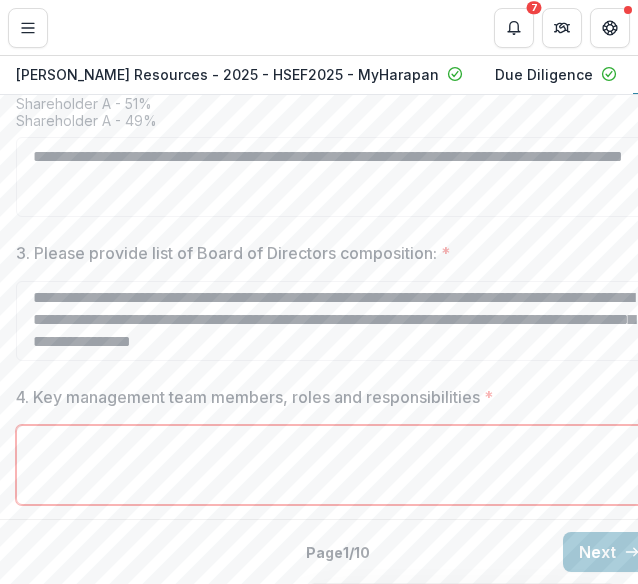 scroll, scrollTop: 1161, scrollLeft: 0, axis: vertical 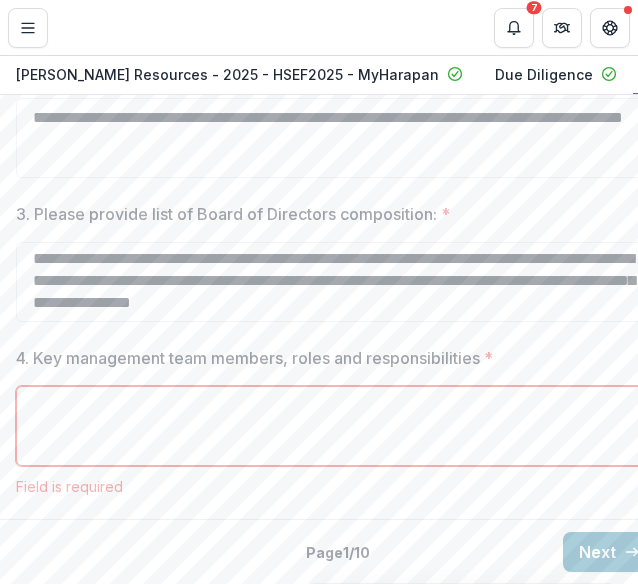 click on "4. Key management team members, roles and responsibilities *" at bounding box center [336, 426] 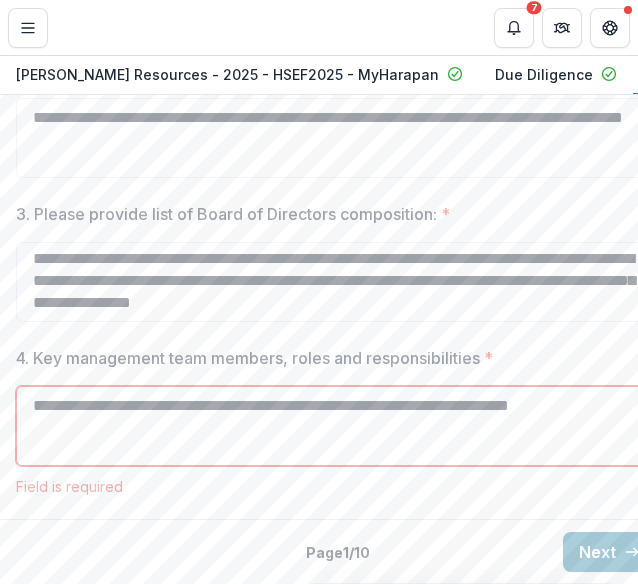 scroll, scrollTop: 1183, scrollLeft: 0, axis: vertical 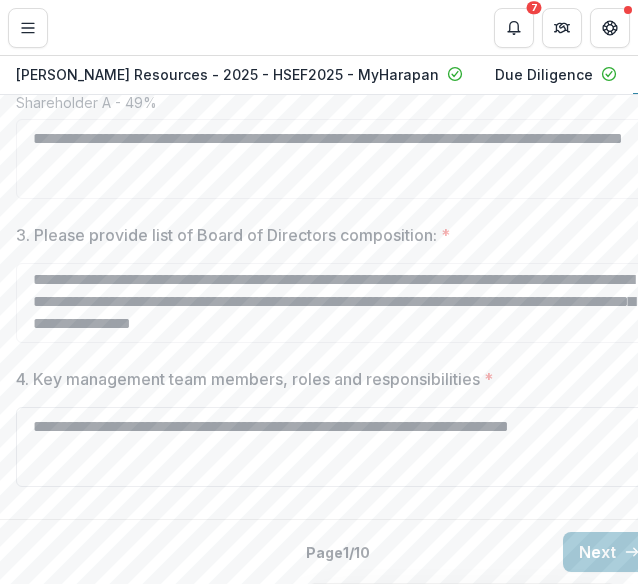 click on "**********" at bounding box center [336, 447] 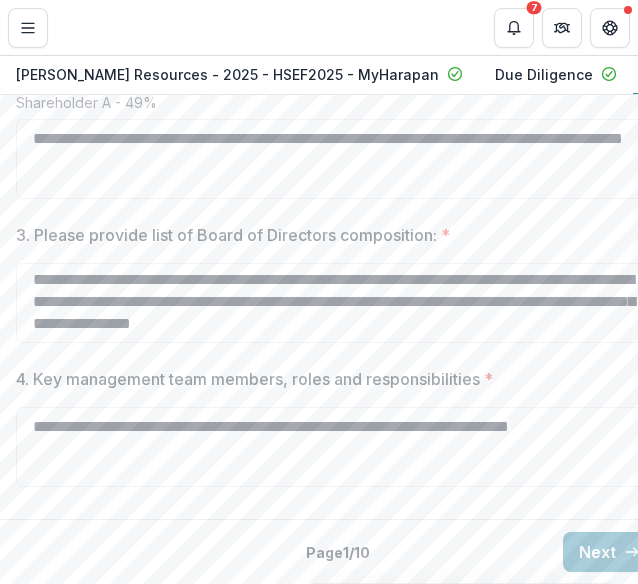 paste on "**********" 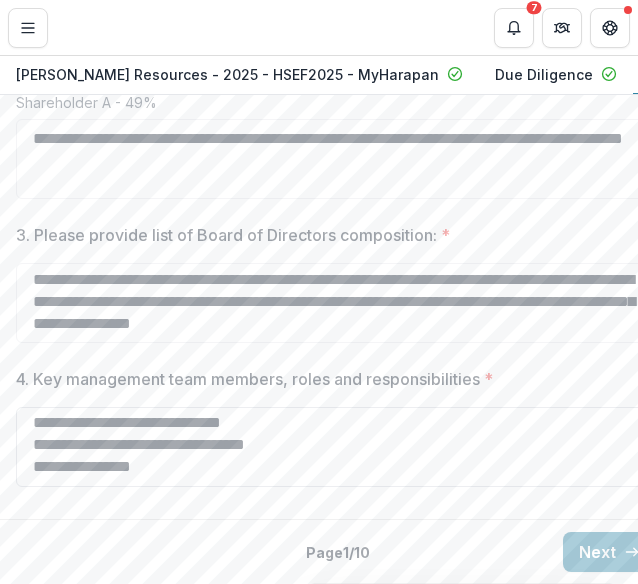 scroll, scrollTop: 3, scrollLeft: 0, axis: vertical 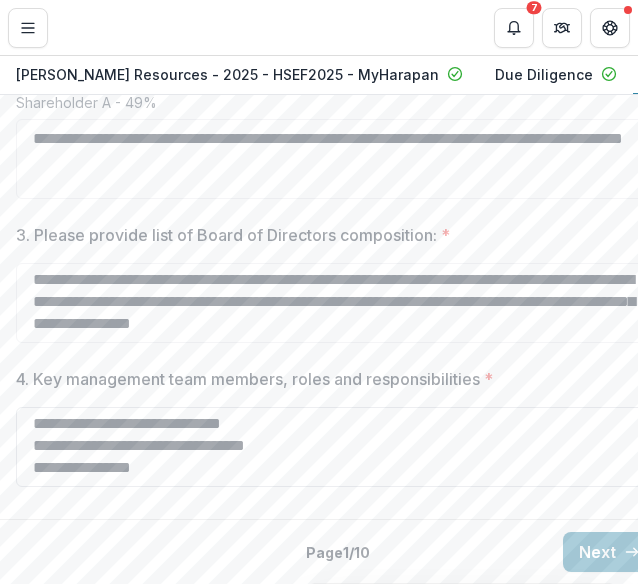 click on "**********" at bounding box center [336, 447] 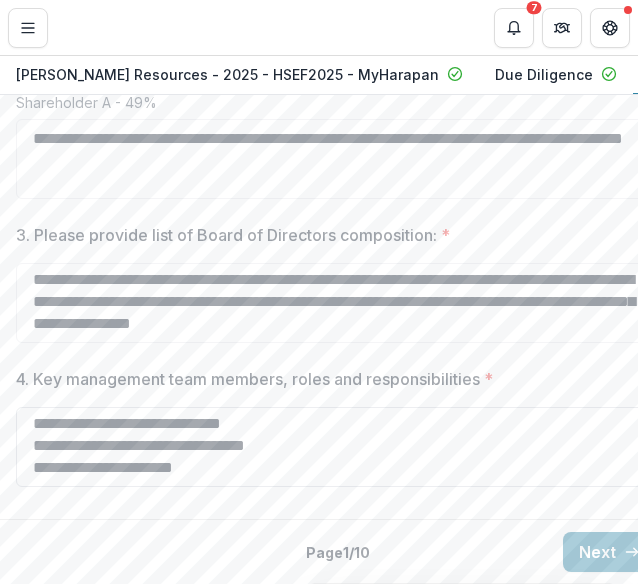 click on "**********" at bounding box center (336, 447) 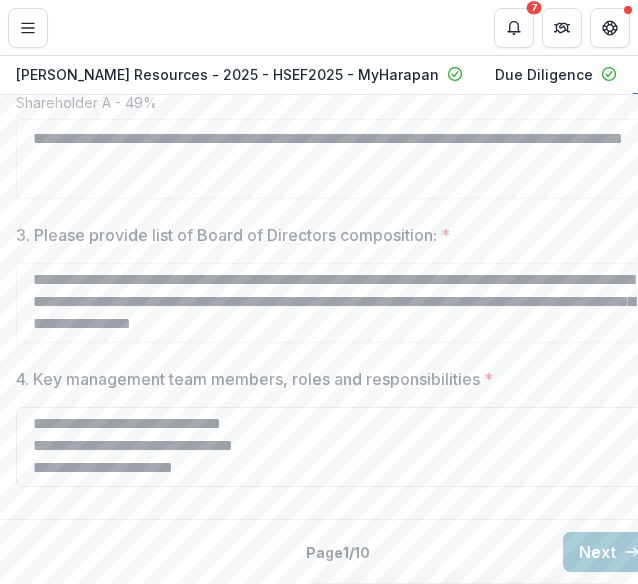 click on "**********" at bounding box center [336, 447] 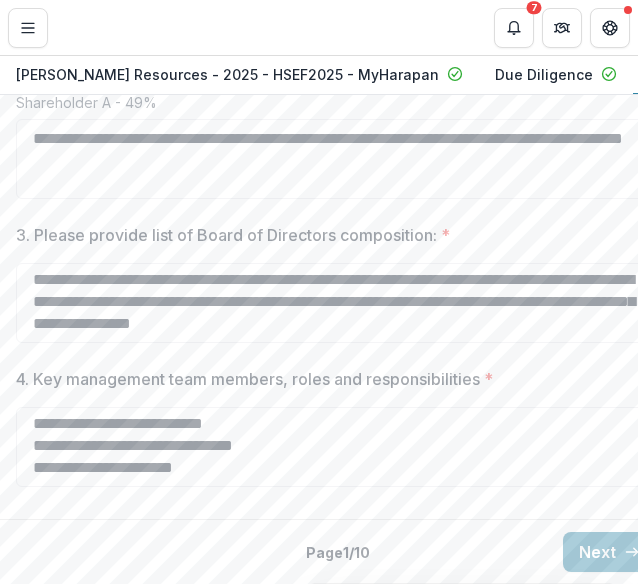 type on "**********" 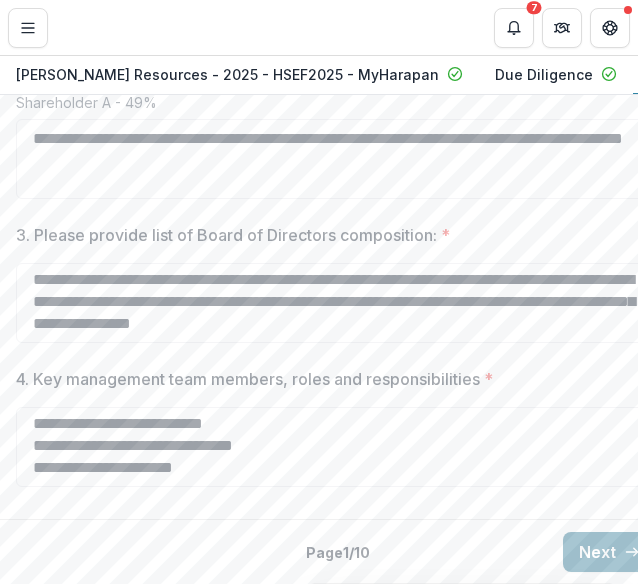 click on "Next" at bounding box center [609, 552] 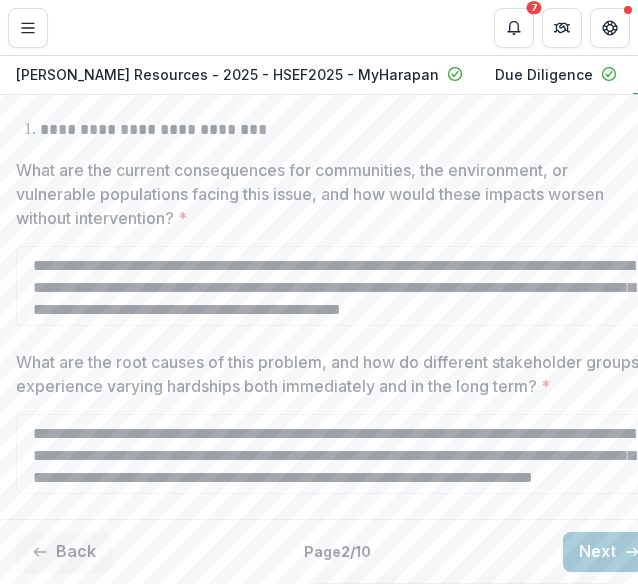 scroll, scrollTop: 500, scrollLeft: 0, axis: vertical 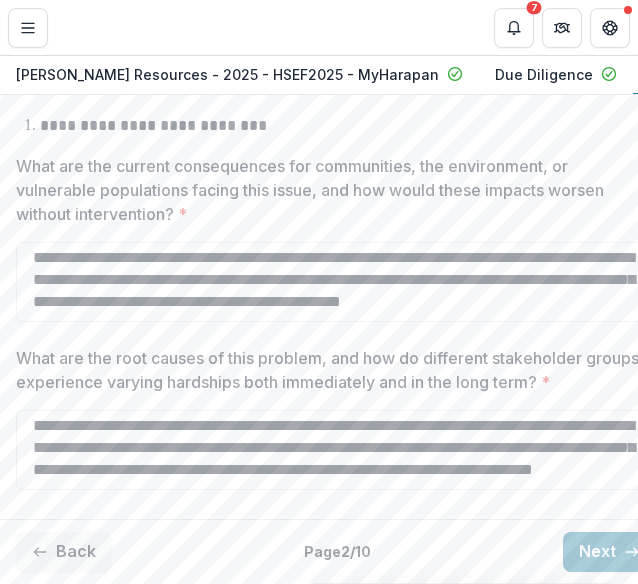 click on "**********" at bounding box center (336, 562) 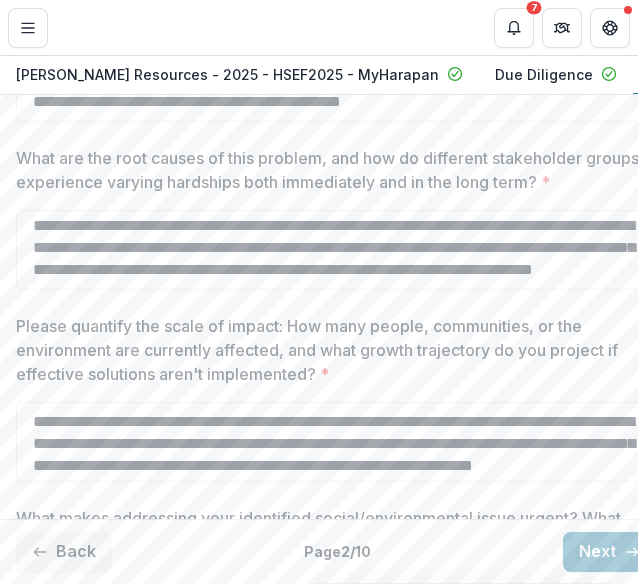 scroll, scrollTop: 800, scrollLeft: 0, axis: vertical 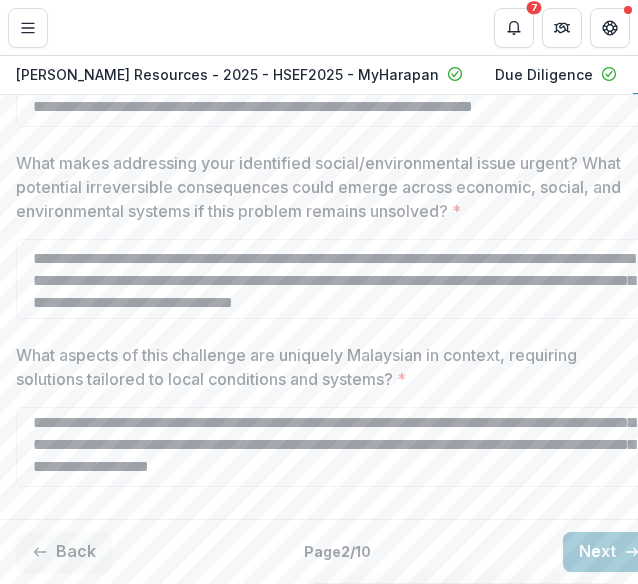 click on "**********" at bounding box center (336, 7) 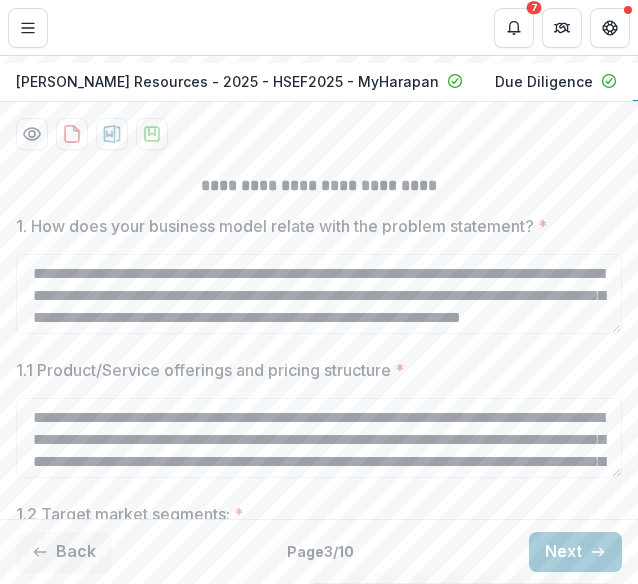 scroll, scrollTop: 300, scrollLeft: 0, axis: vertical 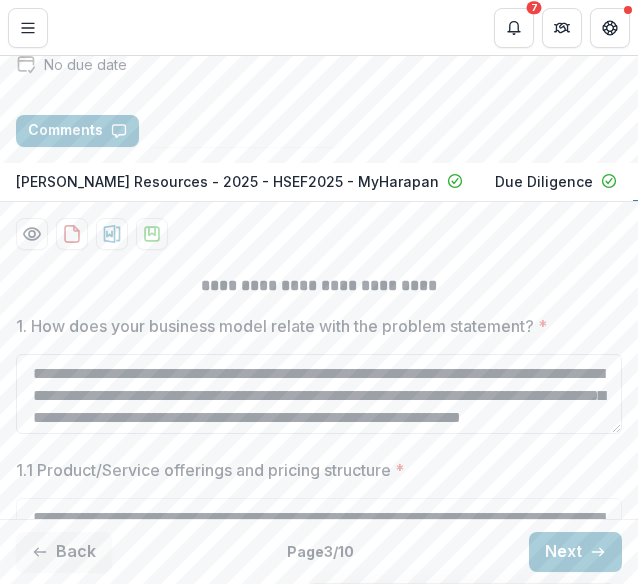 click on "**********" at bounding box center [319, 394] 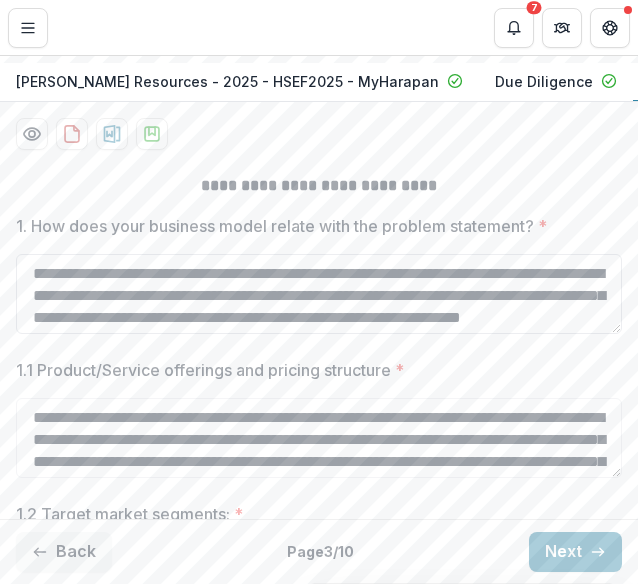 scroll, scrollTop: 300, scrollLeft: 0, axis: vertical 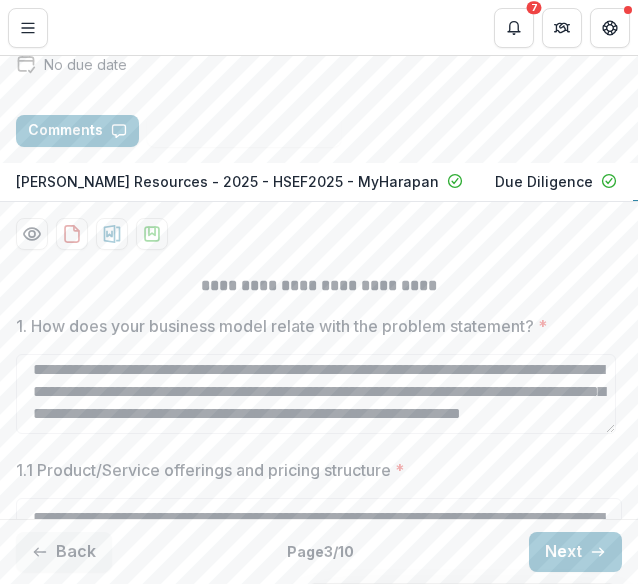 click on "1. How does your business model relate with the problem statement? *" at bounding box center (313, 326) 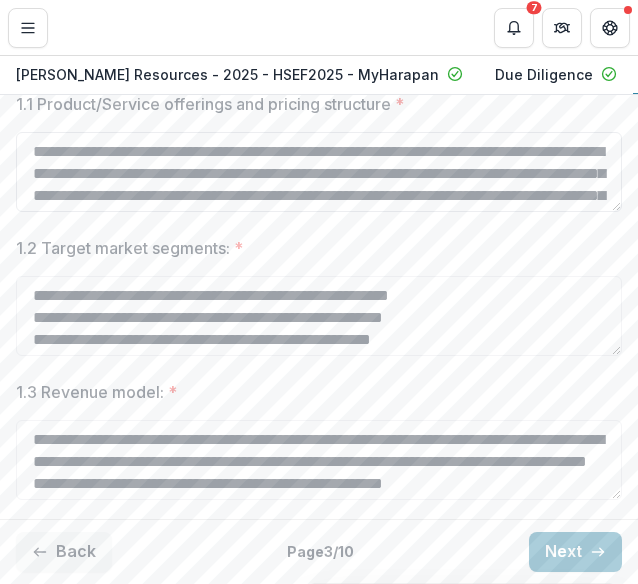 scroll, scrollTop: 692, scrollLeft: 0, axis: vertical 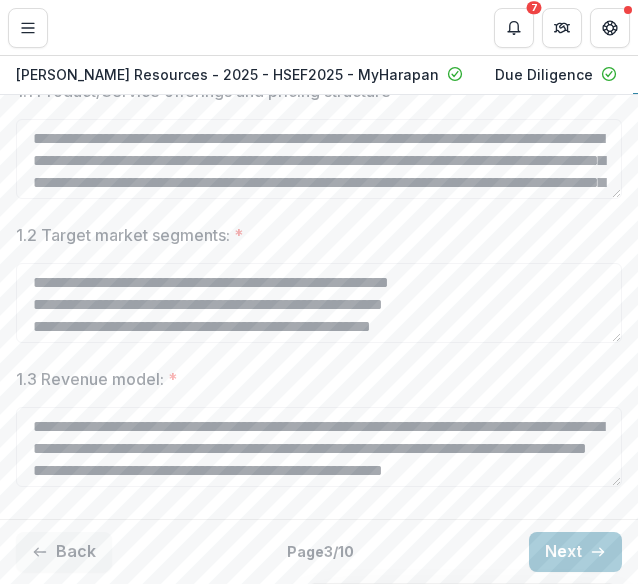 click on "1.3 Revenue model: *" at bounding box center (313, 379) 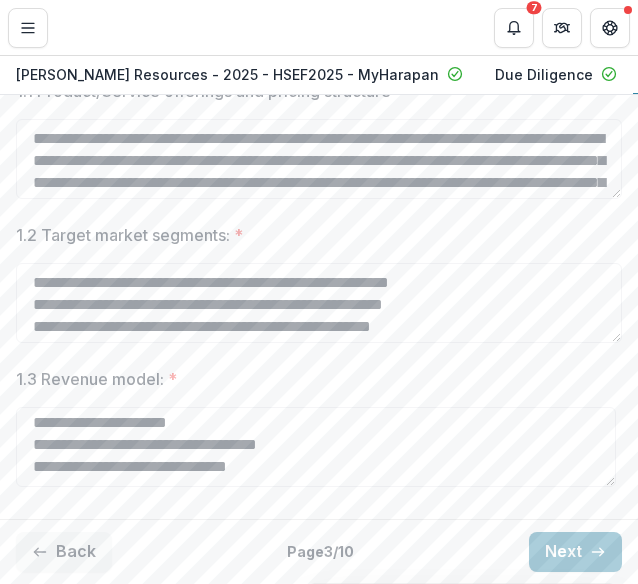 click on "**********" at bounding box center (319, 287) 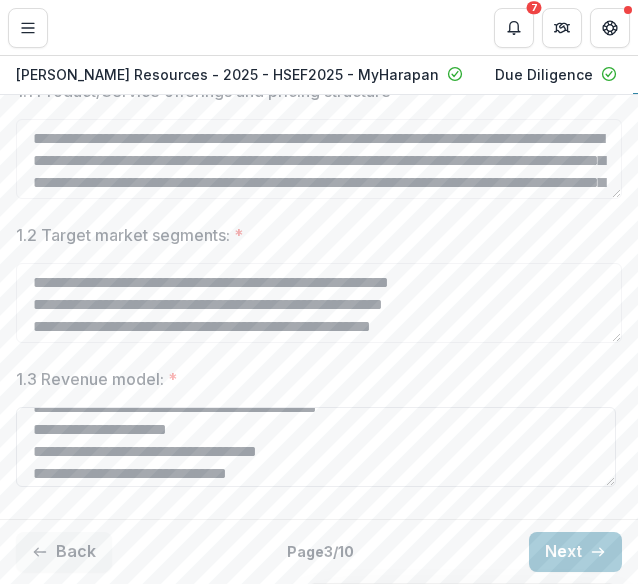 drag, startPoint x: 248, startPoint y: 481, endPoint x: 152, endPoint y: 449, distance: 101.19289 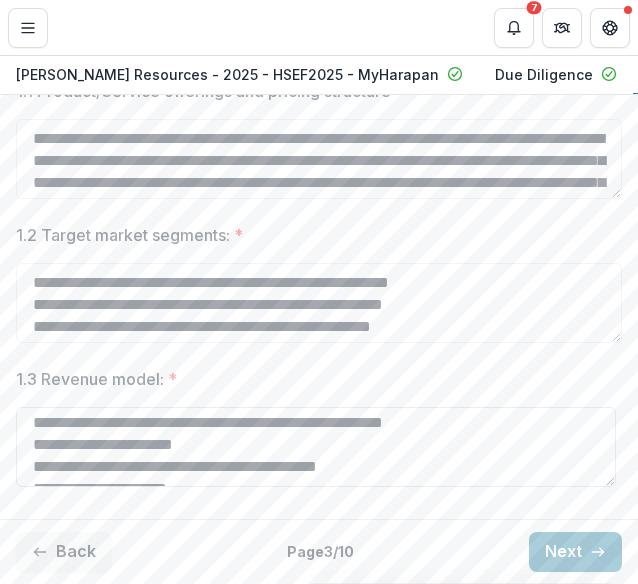 scroll, scrollTop: 7, scrollLeft: 0, axis: vertical 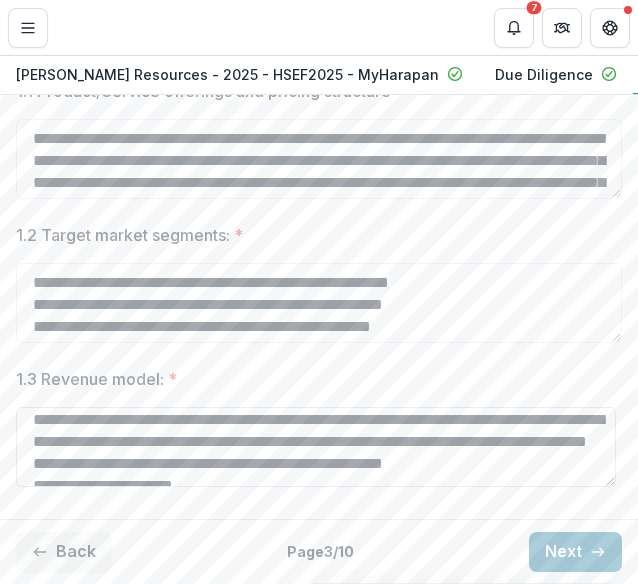 click on "**********" at bounding box center (316, 447) 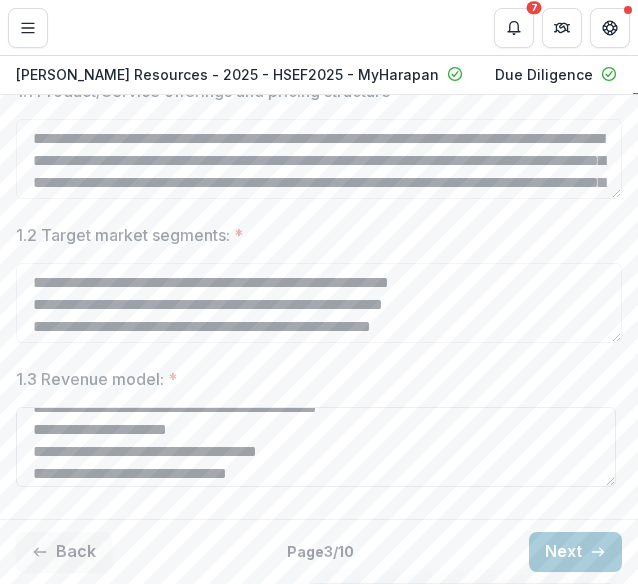 click on "**********" at bounding box center (316, 447) 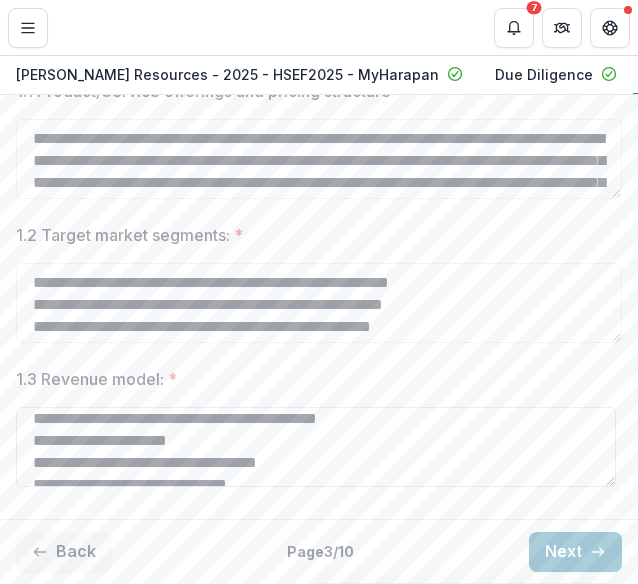 click on "**********" at bounding box center [316, 447] 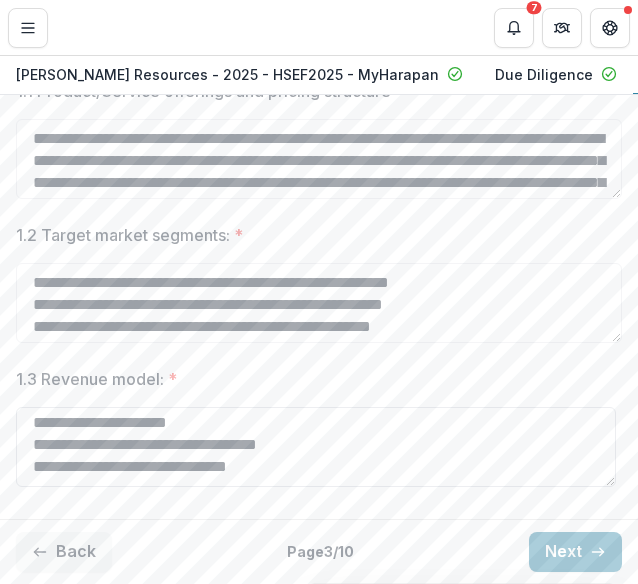 type on "**********" 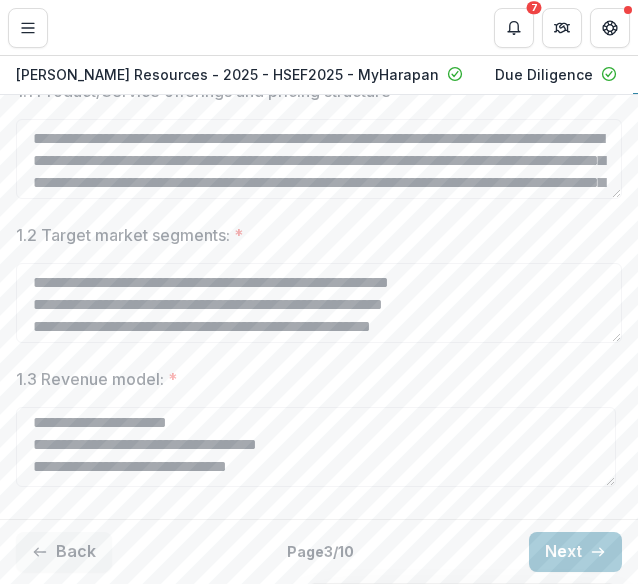 click on "**********" at bounding box center [319, 195] 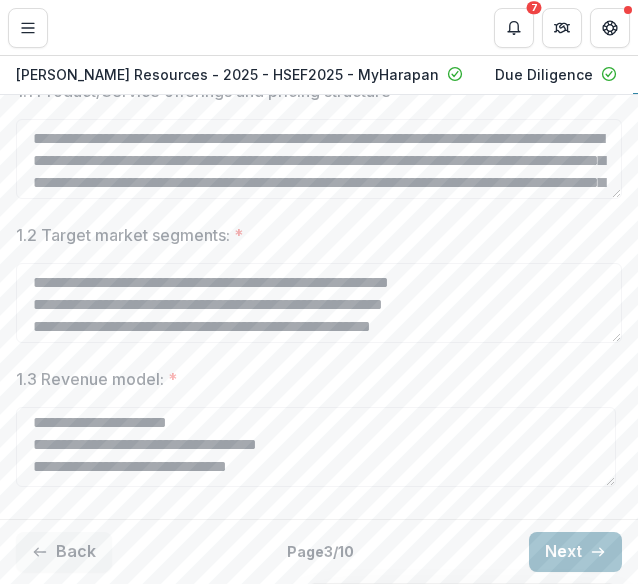 click on "Next" at bounding box center (575, 552) 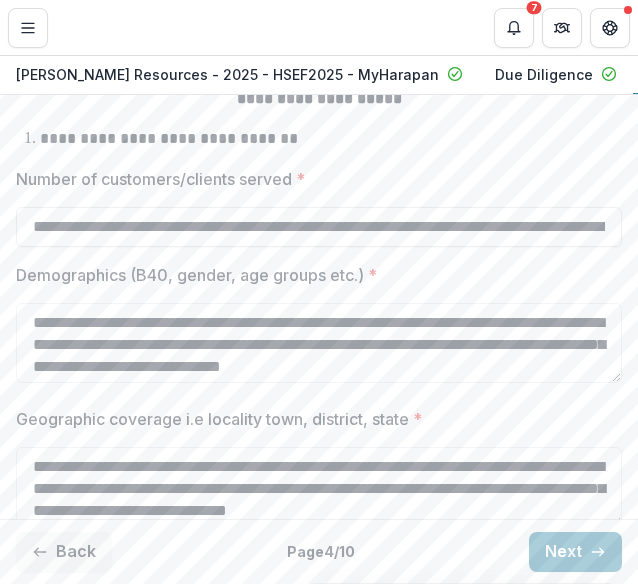 scroll, scrollTop: 500, scrollLeft: 0, axis: vertical 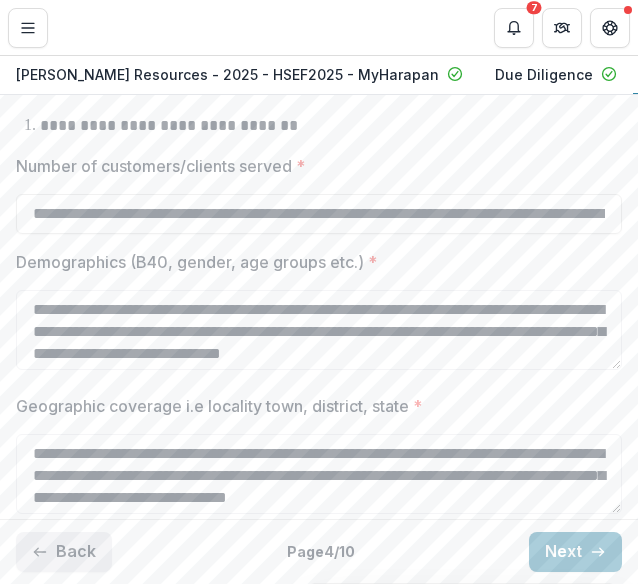 click 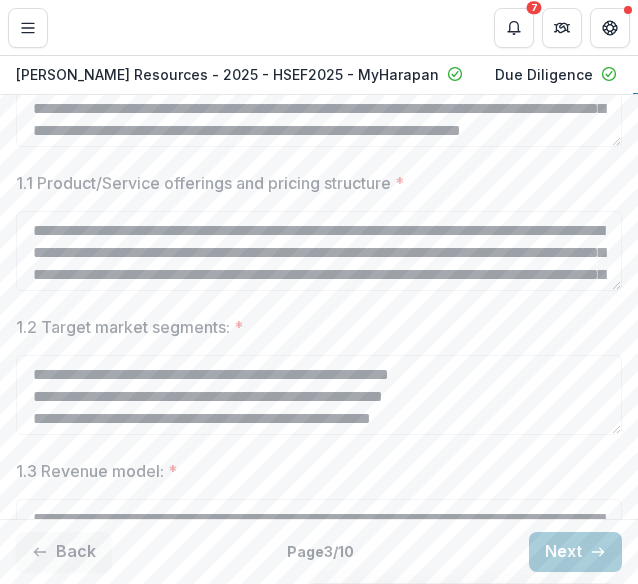 scroll, scrollTop: 692, scrollLeft: 0, axis: vertical 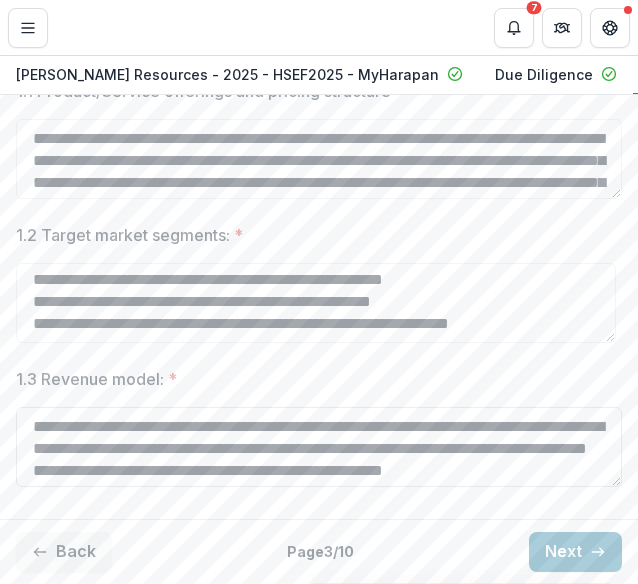click on "**********" at bounding box center [319, 447] 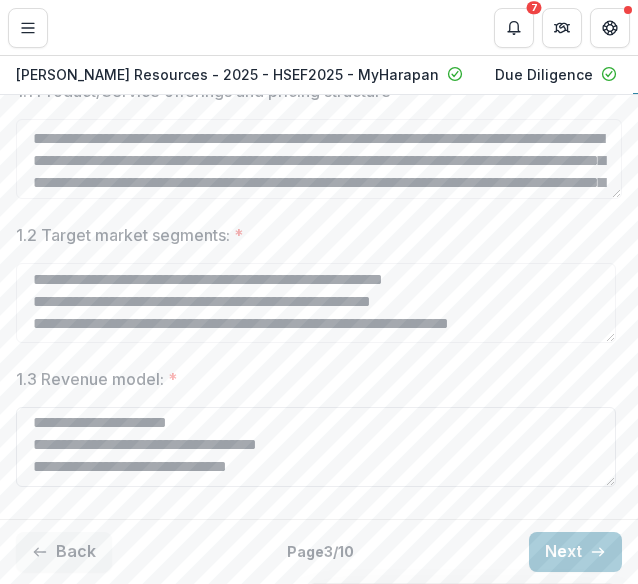 scroll, scrollTop: 135, scrollLeft: 0, axis: vertical 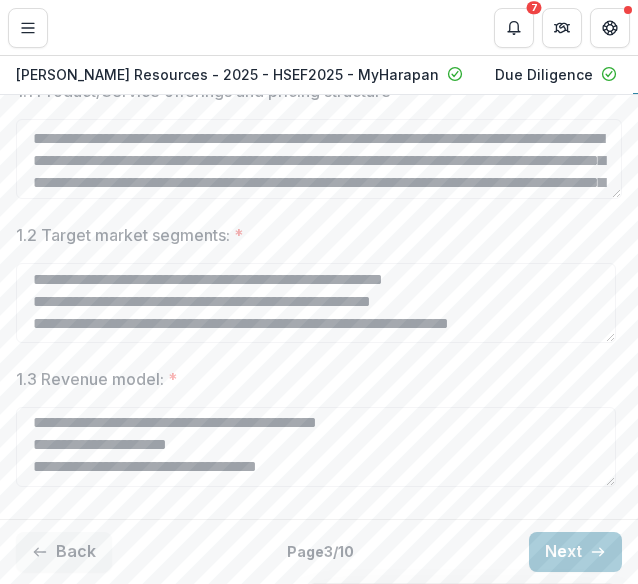 type on "**********" 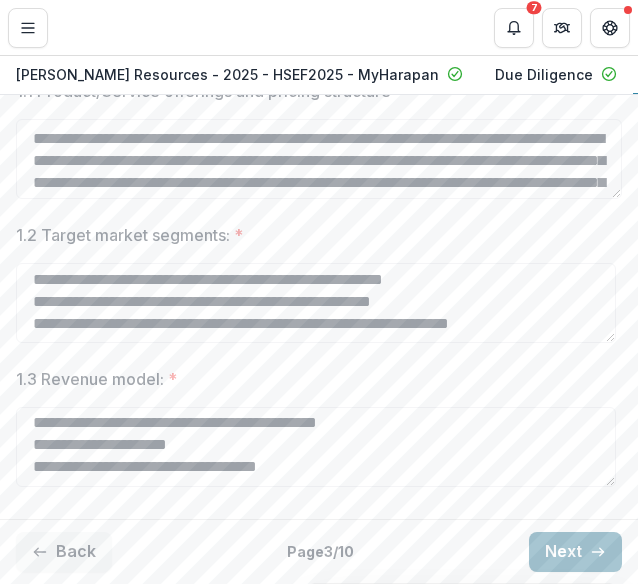 click 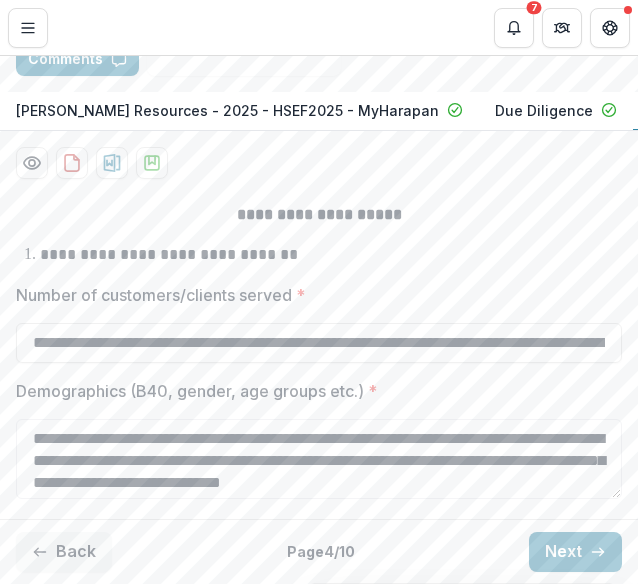 scroll, scrollTop: 400, scrollLeft: 0, axis: vertical 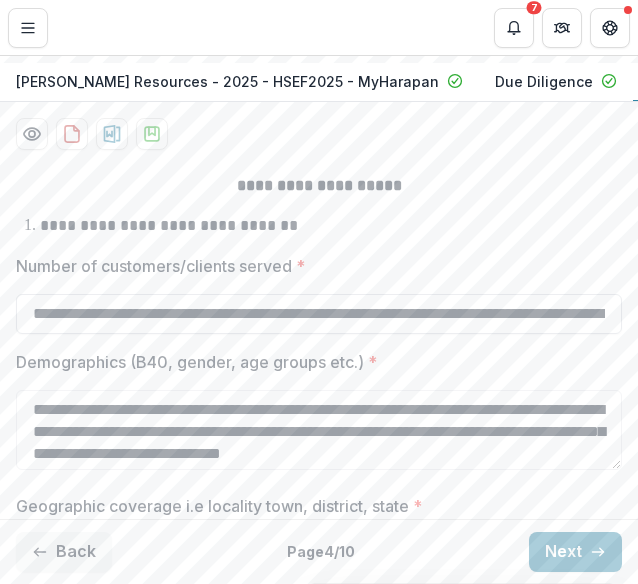 click on "**********" at bounding box center (319, 314) 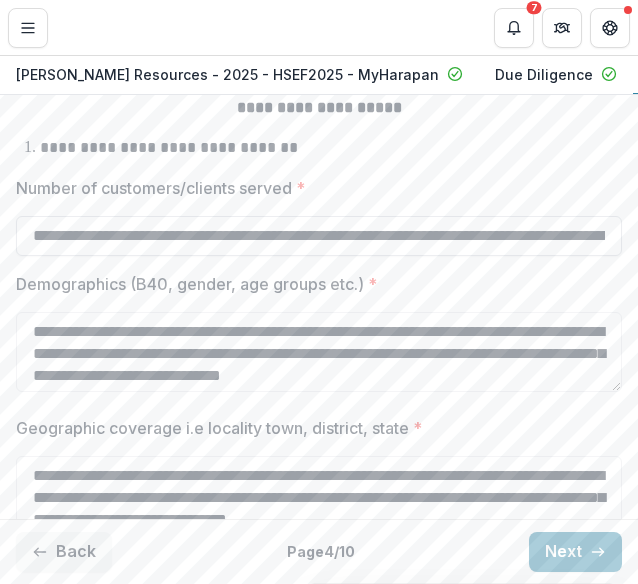 scroll, scrollTop: 540, scrollLeft: 0, axis: vertical 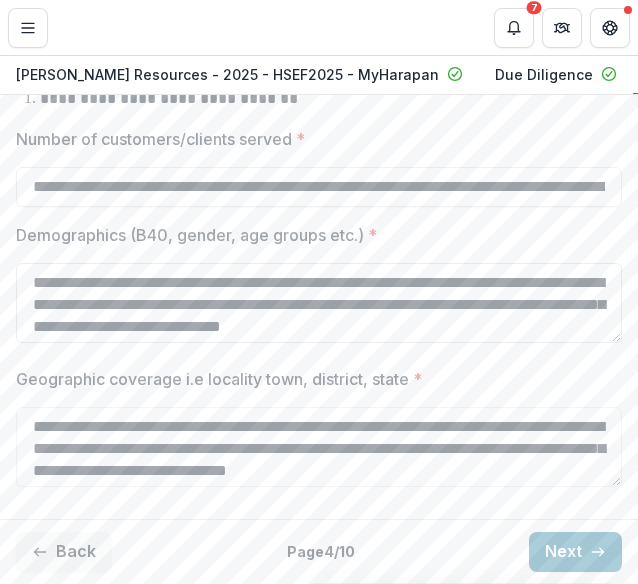click on "**********" at bounding box center (319, 303) 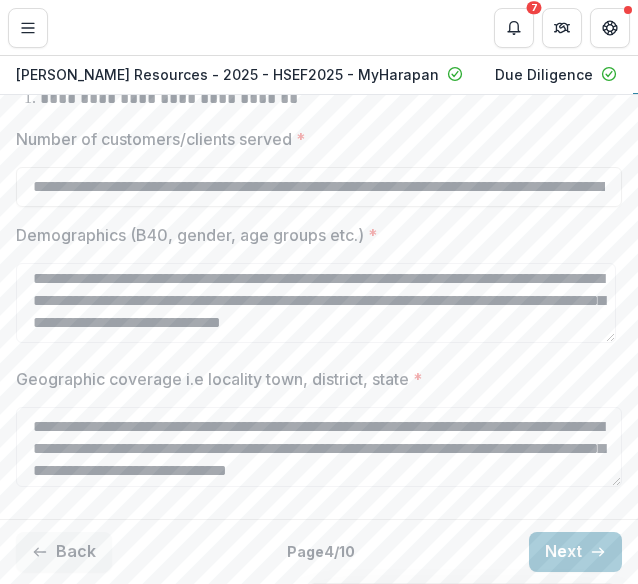 click at bounding box center [319, 403] 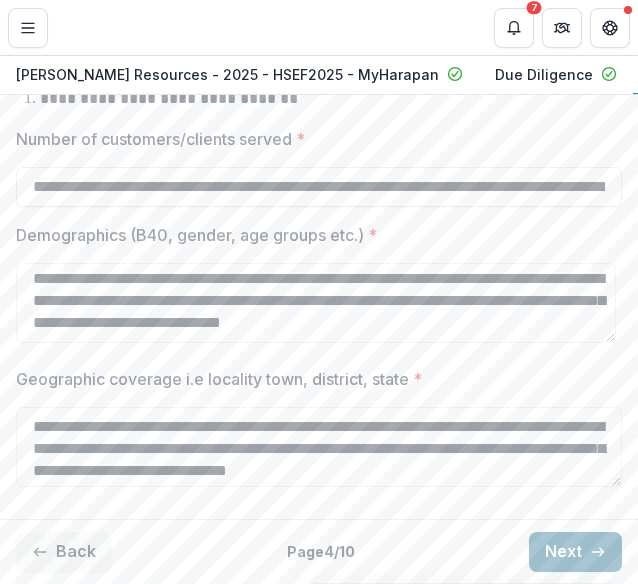 click on "Next" at bounding box center [575, 552] 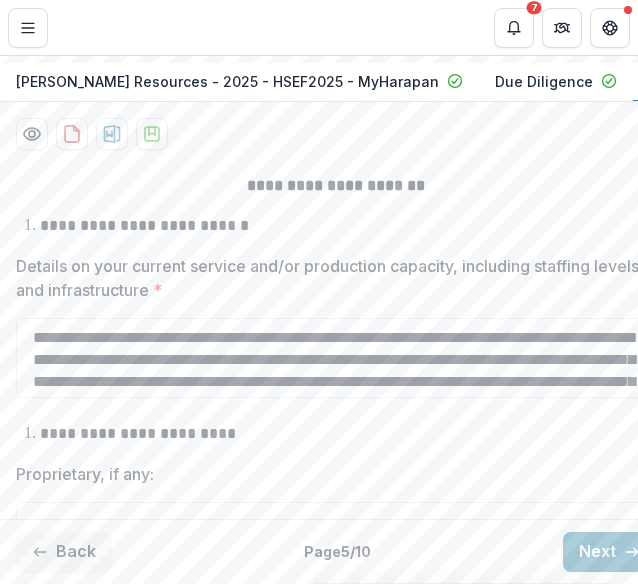 scroll, scrollTop: 500, scrollLeft: 0, axis: vertical 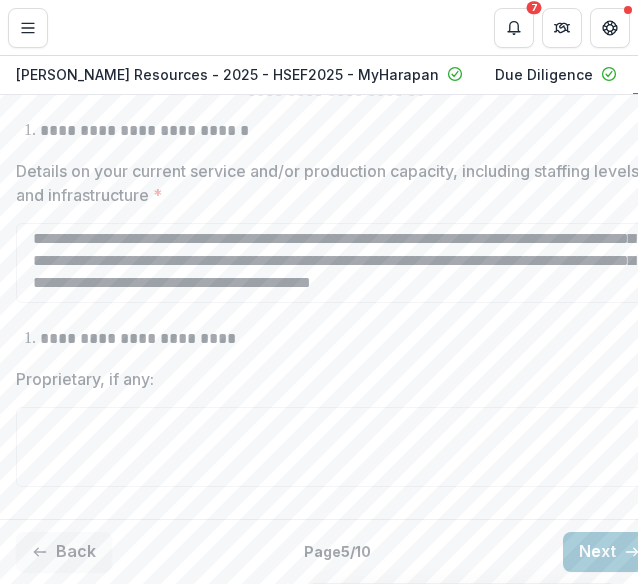 click on "**********" at bounding box center [336, 287] 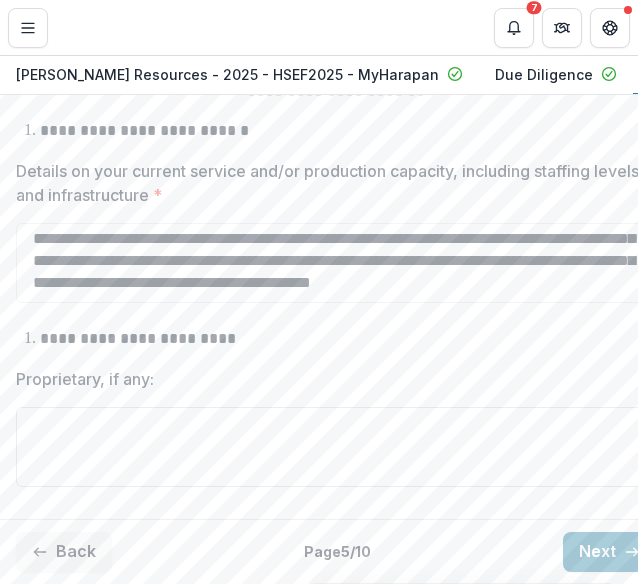 click on "Proprietary, if any:" at bounding box center [336, 447] 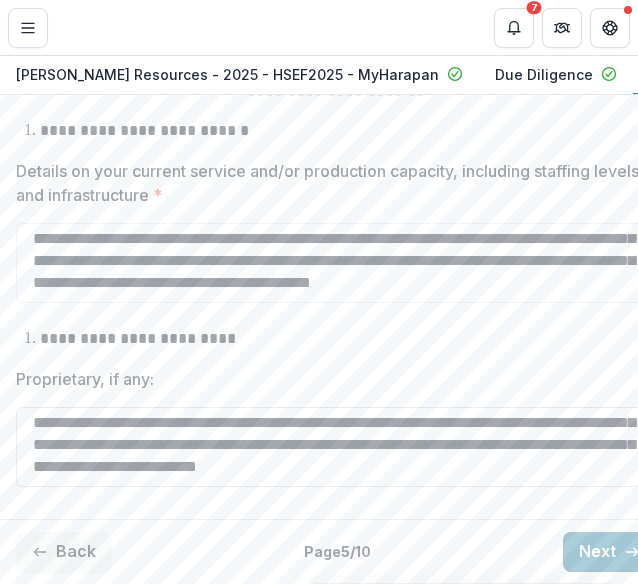 scroll, scrollTop: 0, scrollLeft: 0, axis: both 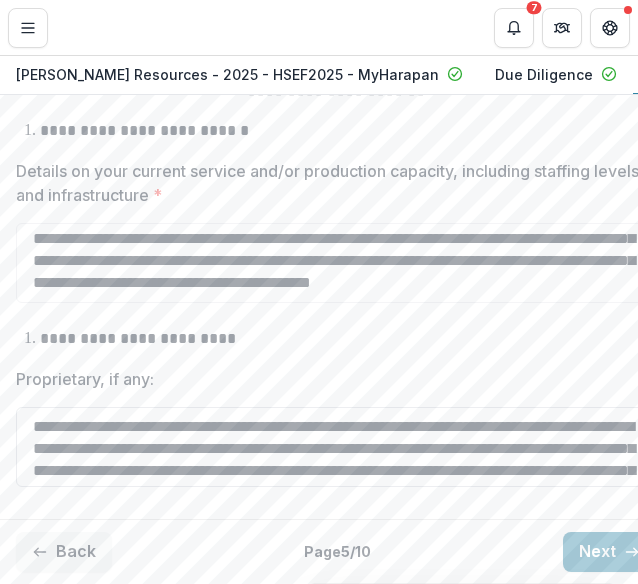 click on "**********" at bounding box center [336, 447] 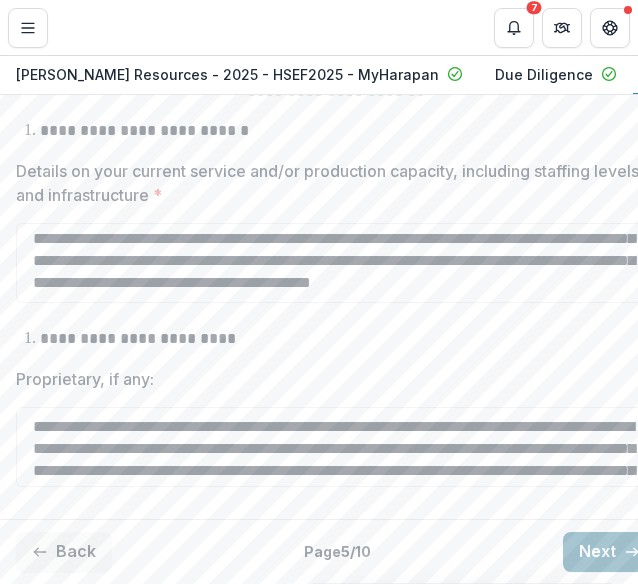 type on "**********" 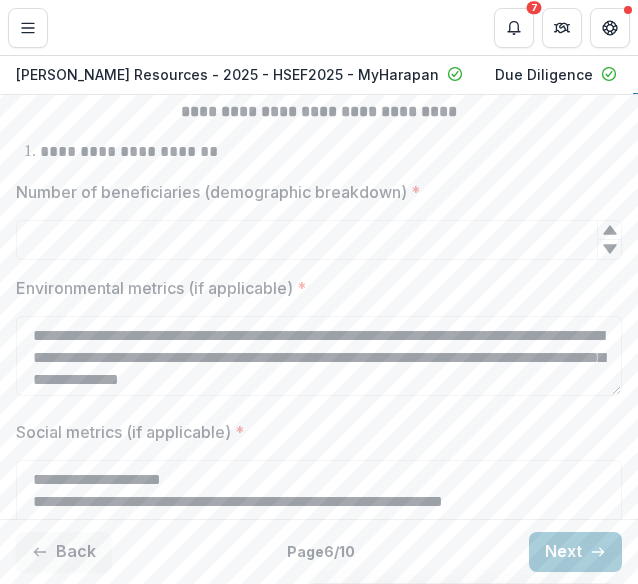 scroll, scrollTop: 500, scrollLeft: 0, axis: vertical 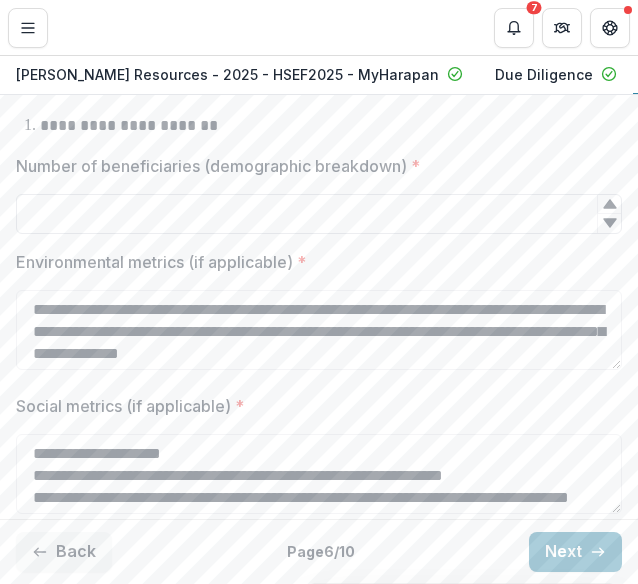 click on "Number of beneficiaries (demographic breakdown) *" at bounding box center [319, 214] 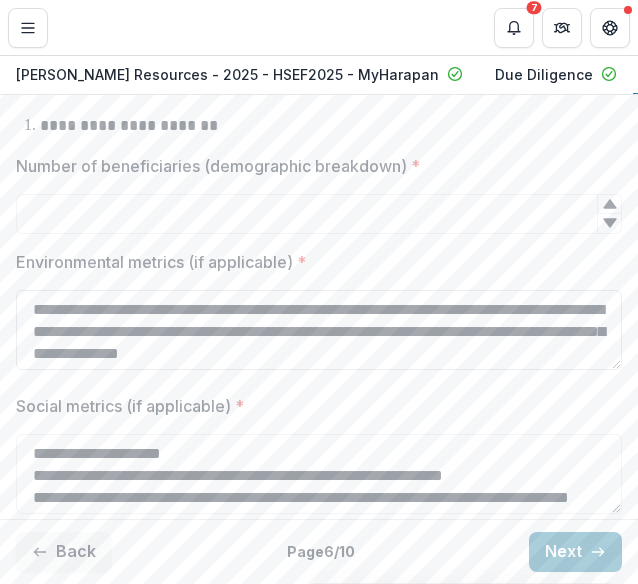 scroll, scrollTop: 400, scrollLeft: 0, axis: vertical 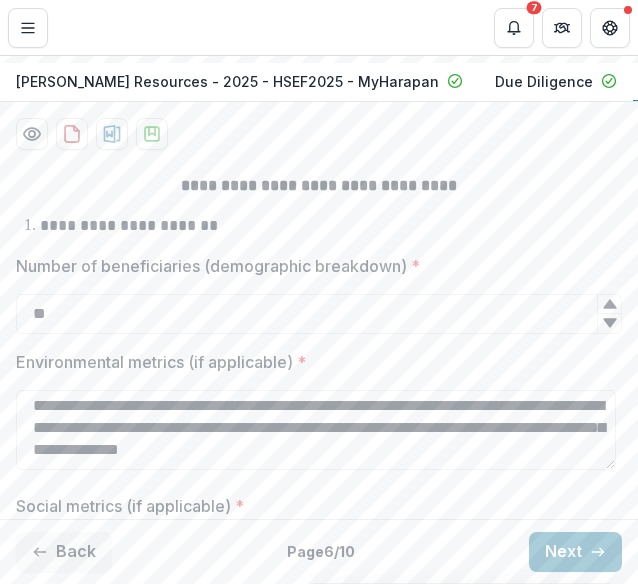 type on "**" 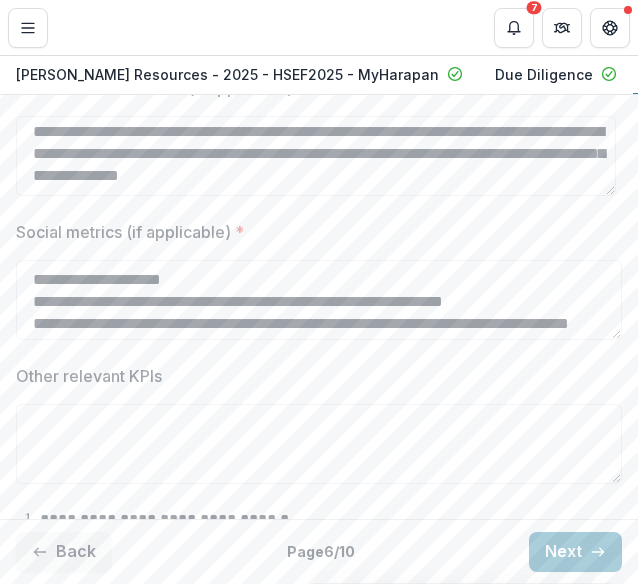 scroll, scrollTop: 700, scrollLeft: 0, axis: vertical 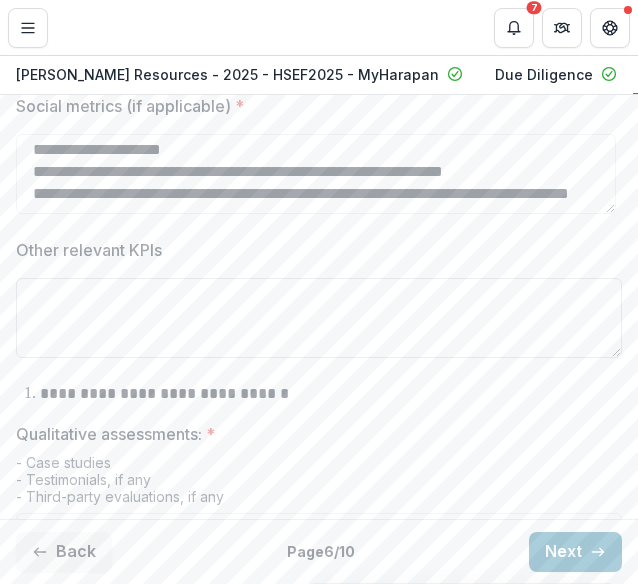 drag, startPoint x: 72, startPoint y: 330, endPoint x: 38, endPoint y: 327, distance: 34.132095 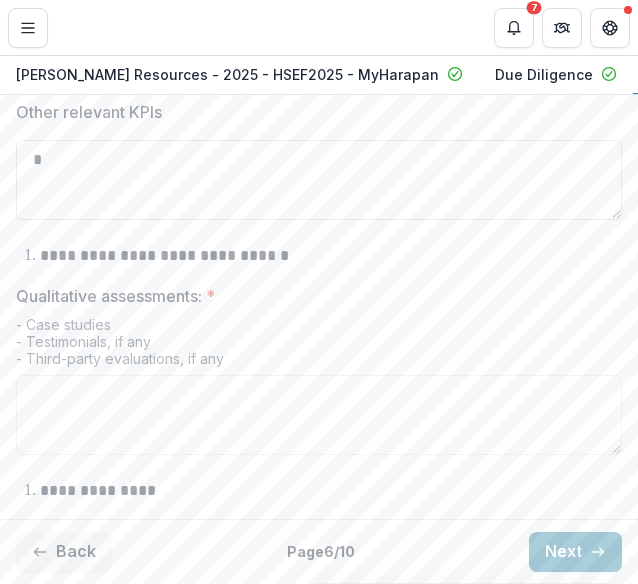 scroll, scrollTop: 1100, scrollLeft: 0, axis: vertical 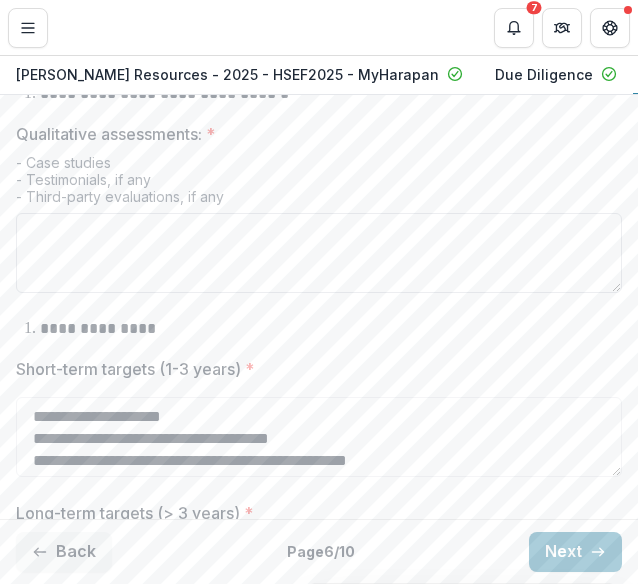 type on "*" 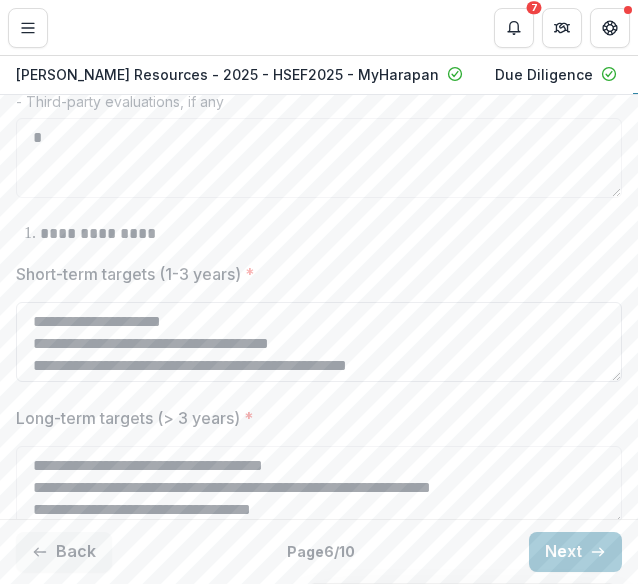 scroll, scrollTop: 1100, scrollLeft: 0, axis: vertical 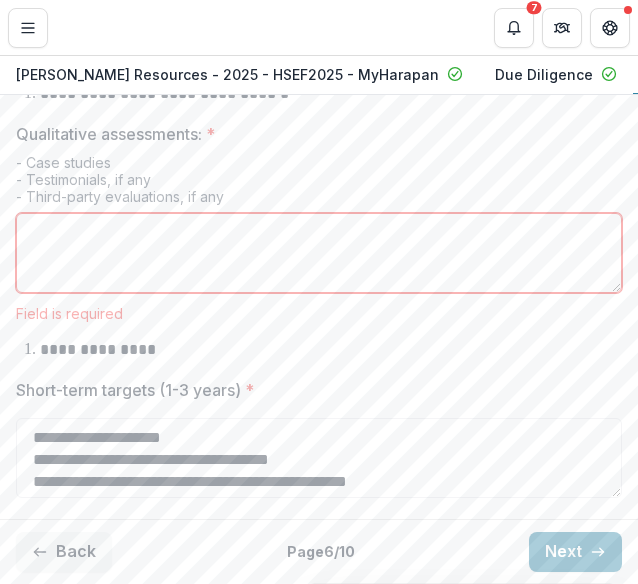 click on "Qualitative assessments: *" at bounding box center [319, 253] 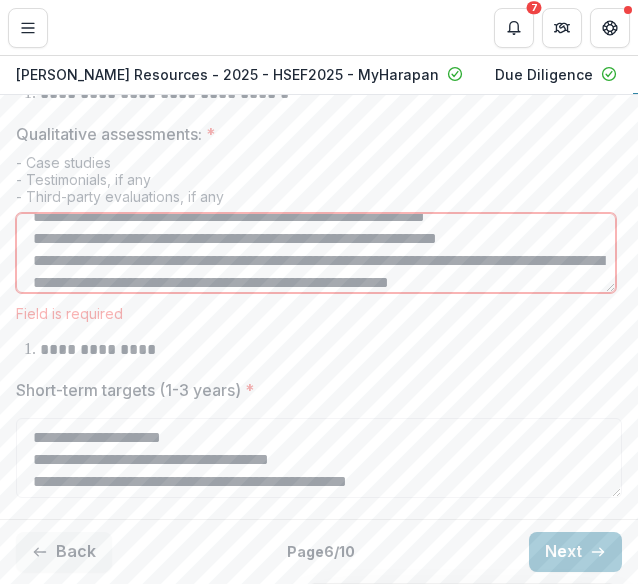 scroll, scrollTop: 0, scrollLeft: 0, axis: both 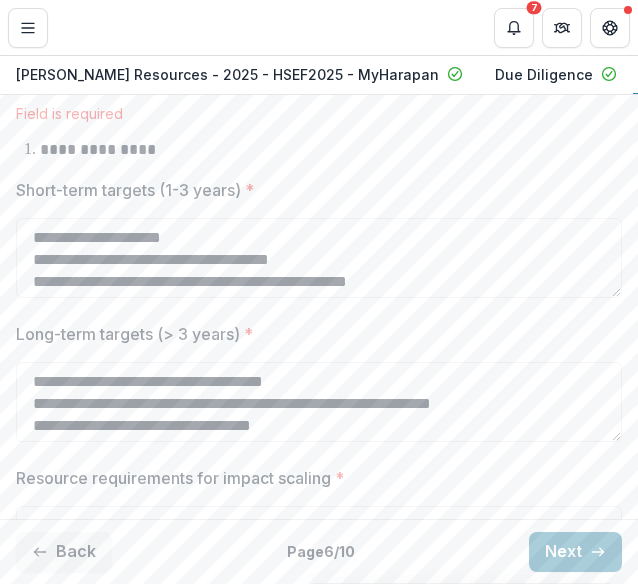 type on "**********" 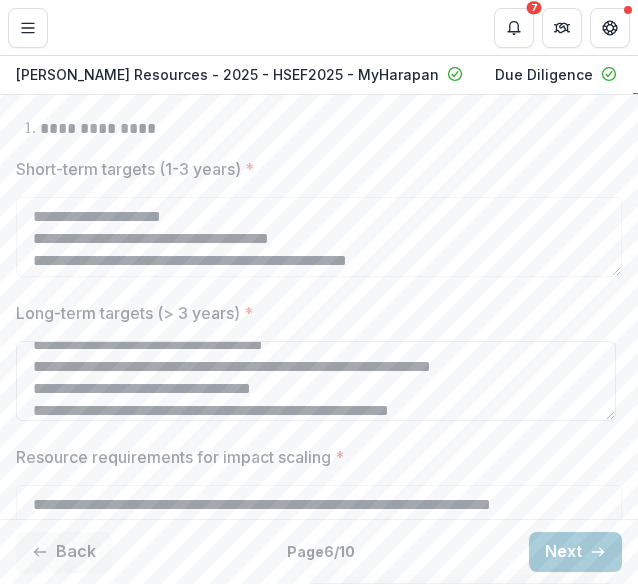 scroll, scrollTop: 25, scrollLeft: 0, axis: vertical 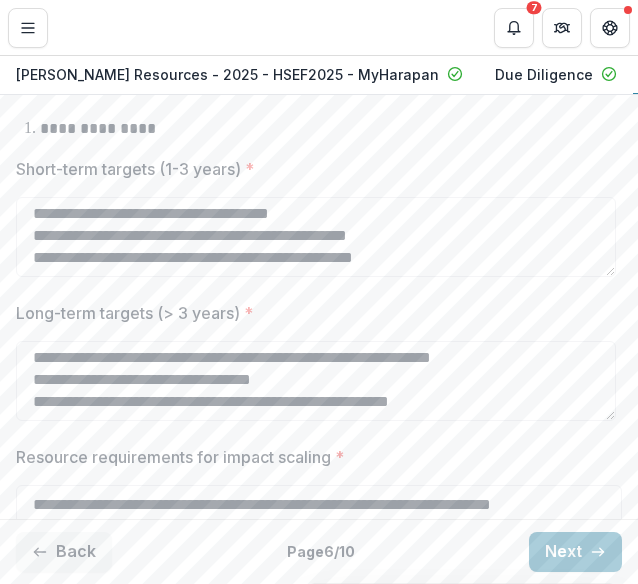 click on "**********" at bounding box center (319, -77) 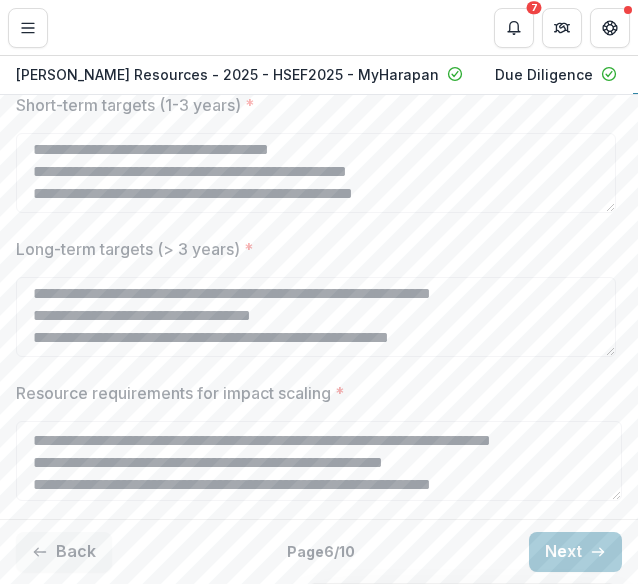 scroll, scrollTop: 1390, scrollLeft: 0, axis: vertical 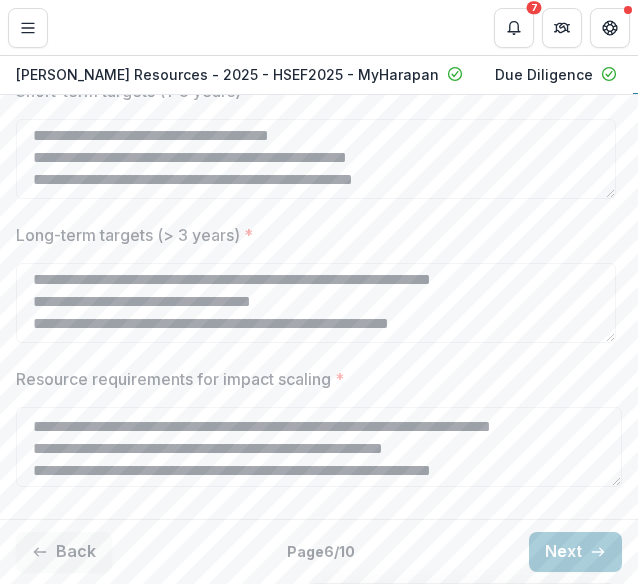 click on "**********" at bounding box center (319, -155) 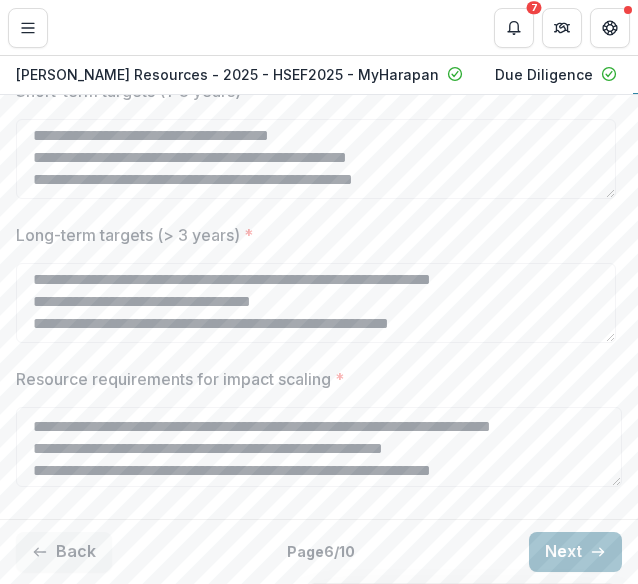 click on "Next" at bounding box center [575, 552] 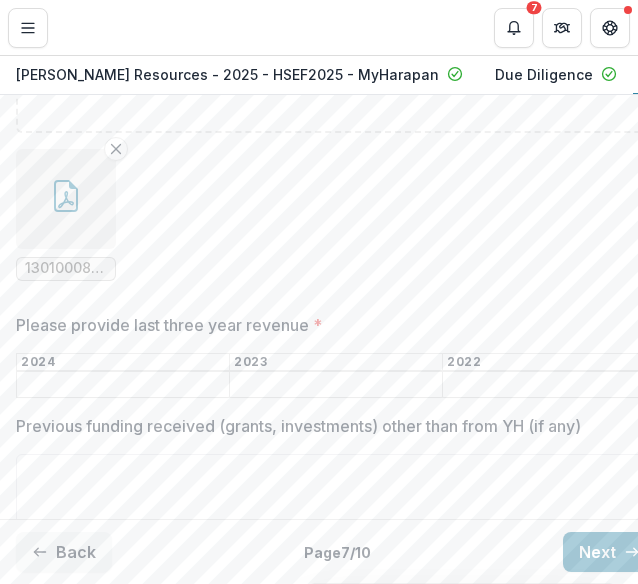 scroll, scrollTop: 749, scrollLeft: 0, axis: vertical 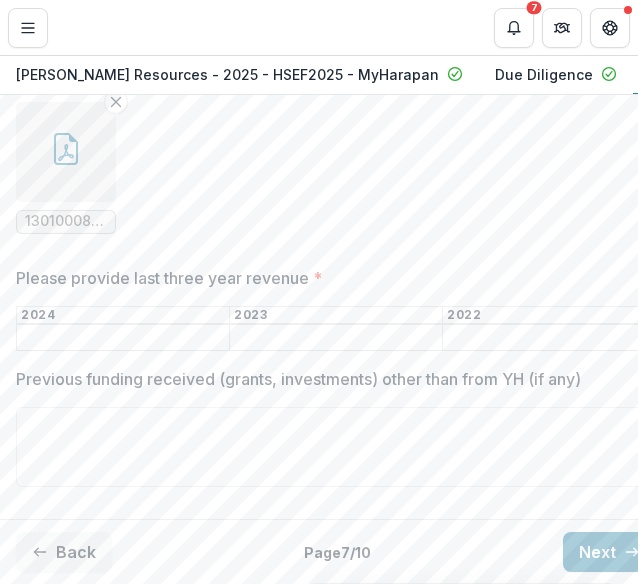 click on "Please provide last three year revenue *" at bounding box center (123, 338) 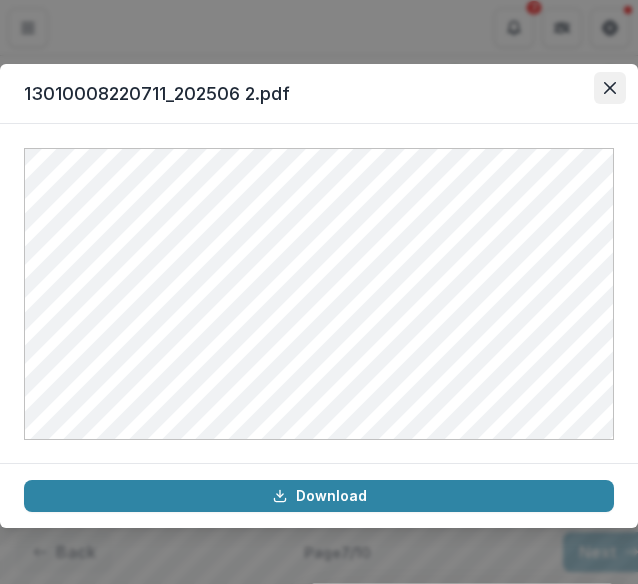 click 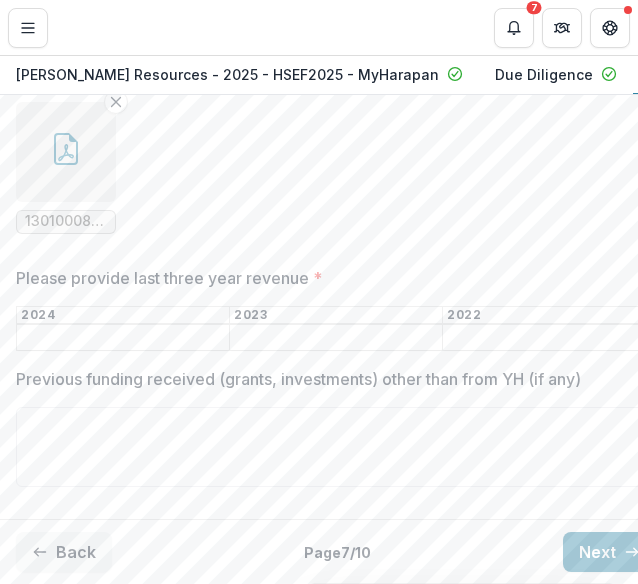 click on "Please provide last three year revenue *" at bounding box center [123, 338] 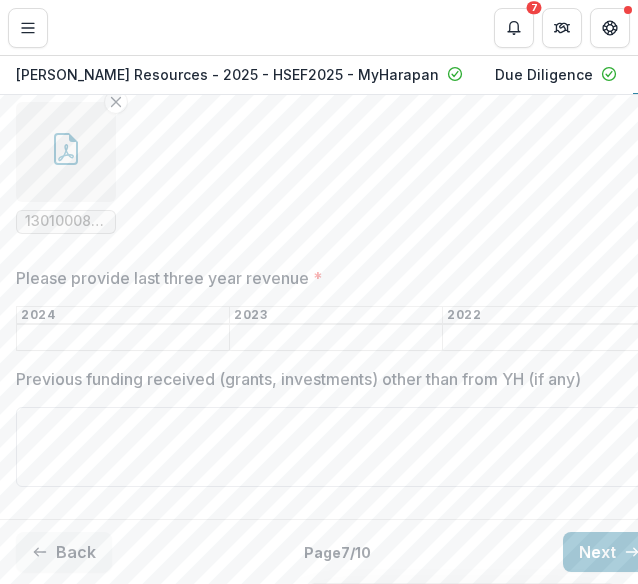 type on "*********" 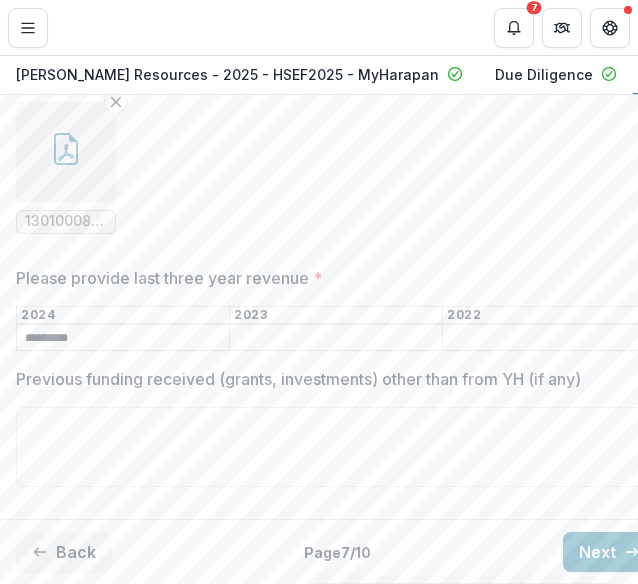 click on "Please provide last three year revenue *" at bounding box center (336, 338) 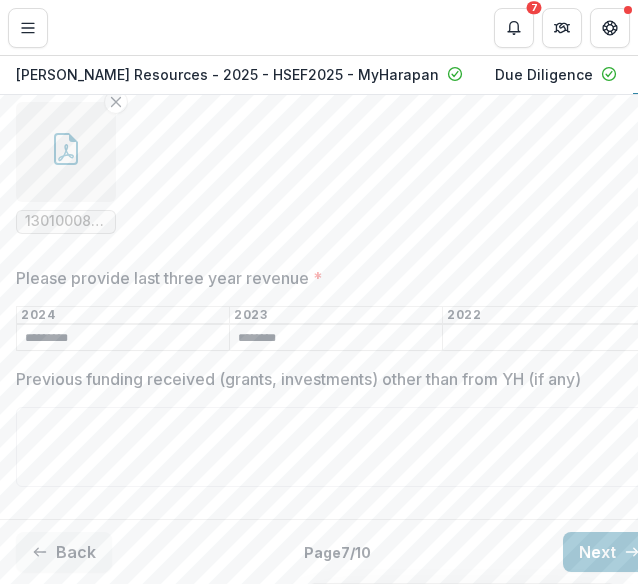 click on "Please provide last three year revenue *" at bounding box center (549, 338) 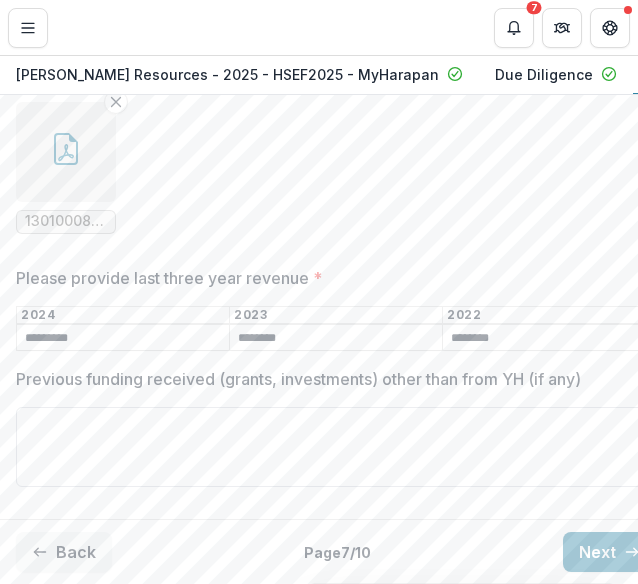 click on "Previous funding received (grants, investments) other than from YH (if any)" at bounding box center [336, 447] 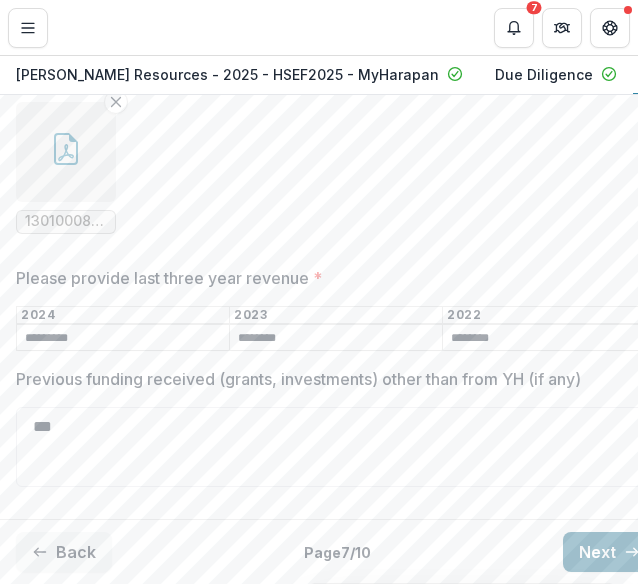 type on "***" 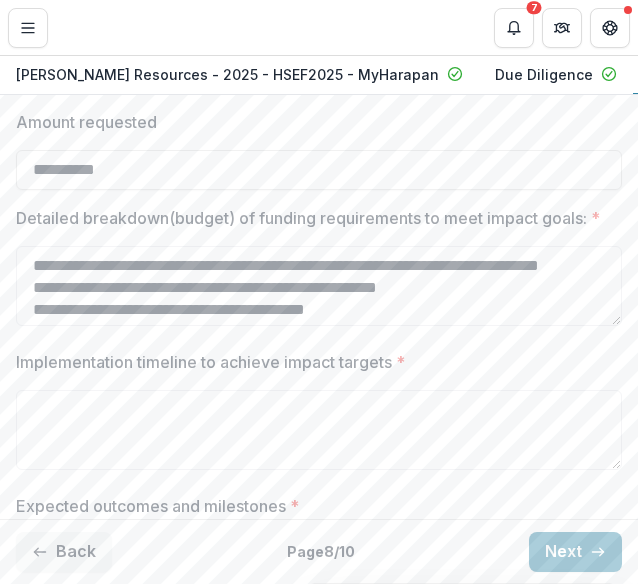 scroll, scrollTop: 600, scrollLeft: 0, axis: vertical 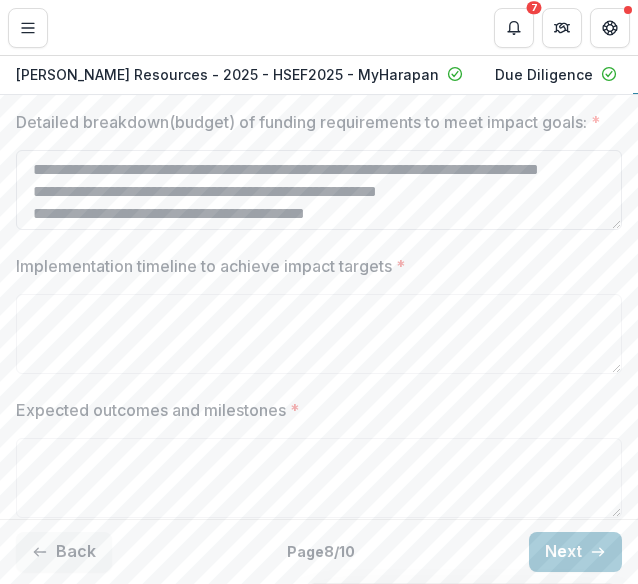 click on "**********" at bounding box center [319, 190] 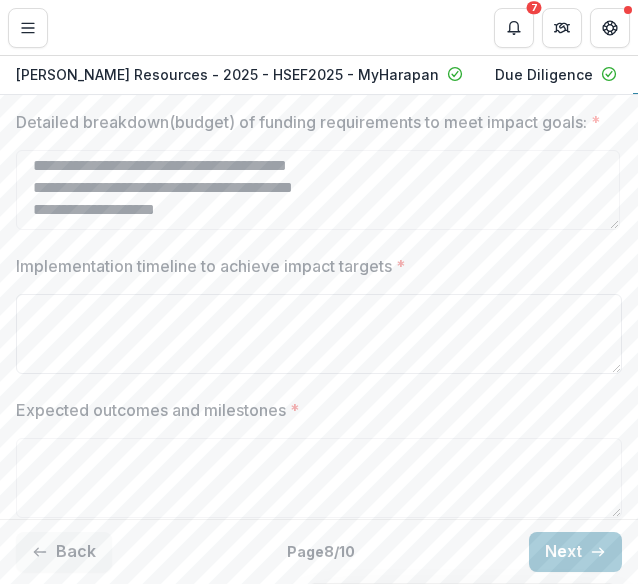 click on "Implementation timeline to achieve impact targets *" at bounding box center (319, 334) 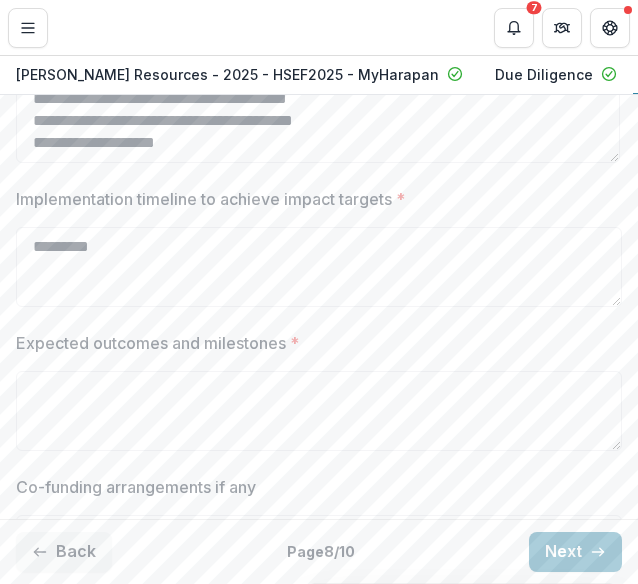 scroll, scrollTop: 800, scrollLeft: 0, axis: vertical 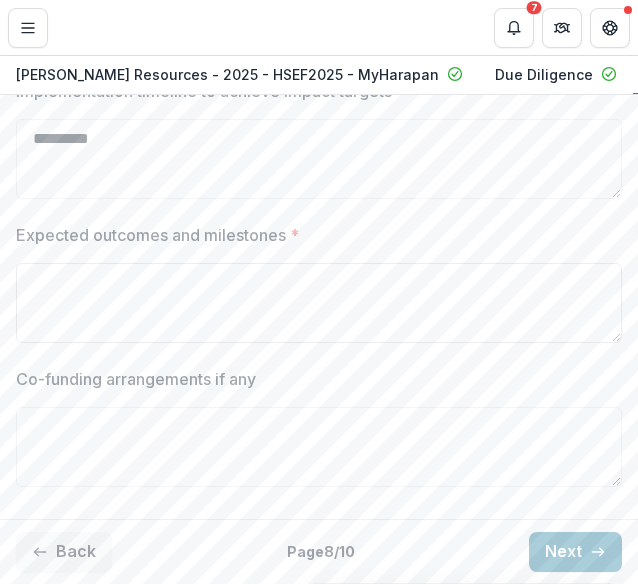type on "*********" 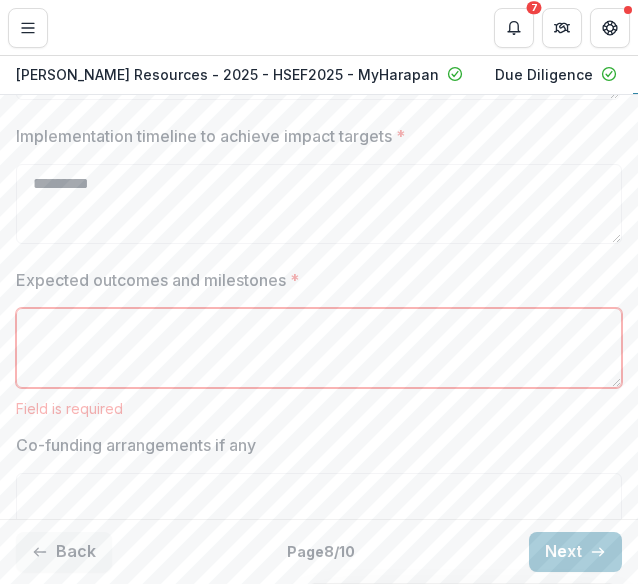 scroll, scrollTop: 700, scrollLeft: 0, axis: vertical 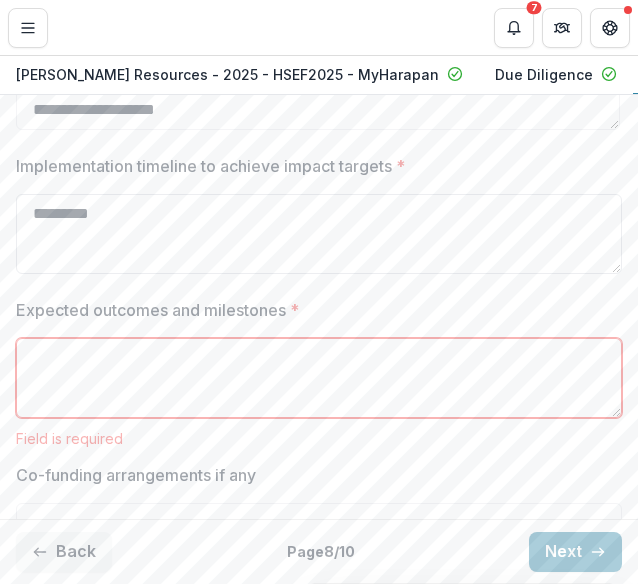 click on "*********" at bounding box center [319, 234] 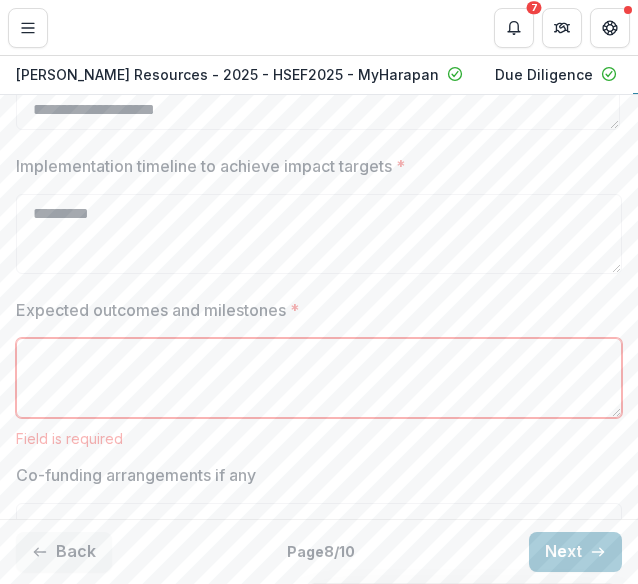 click on "Expected outcomes and milestones  *" at bounding box center (319, 378) 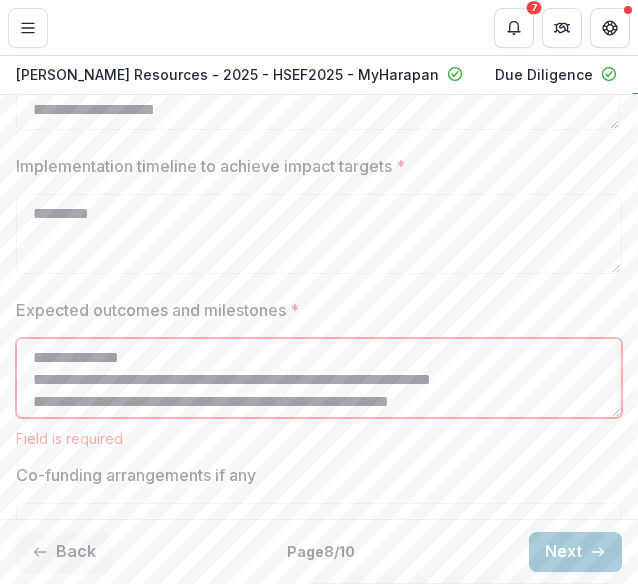 scroll, scrollTop: 214, scrollLeft: 0, axis: vertical 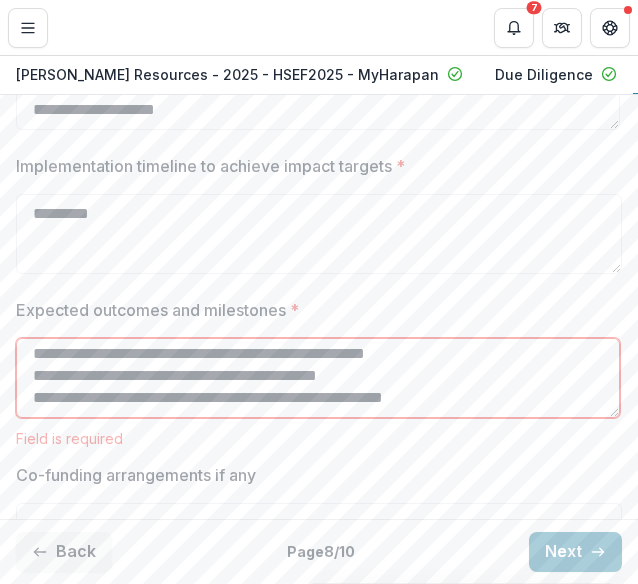 type 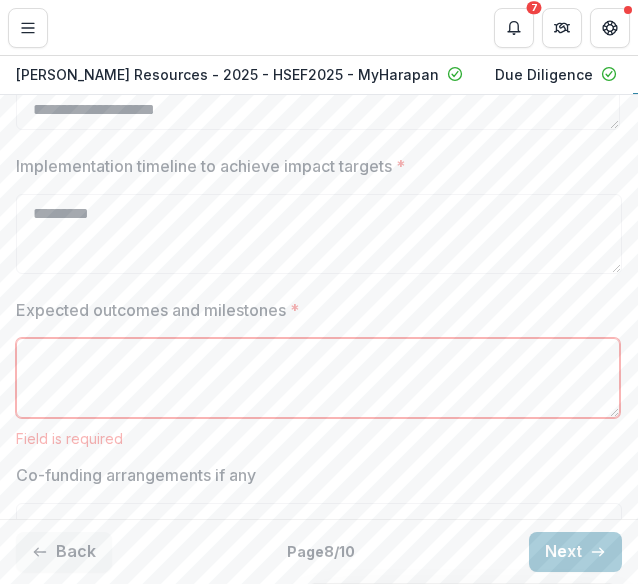 scroll, scrollTop: 0, scrollLeft: 0, axis: both 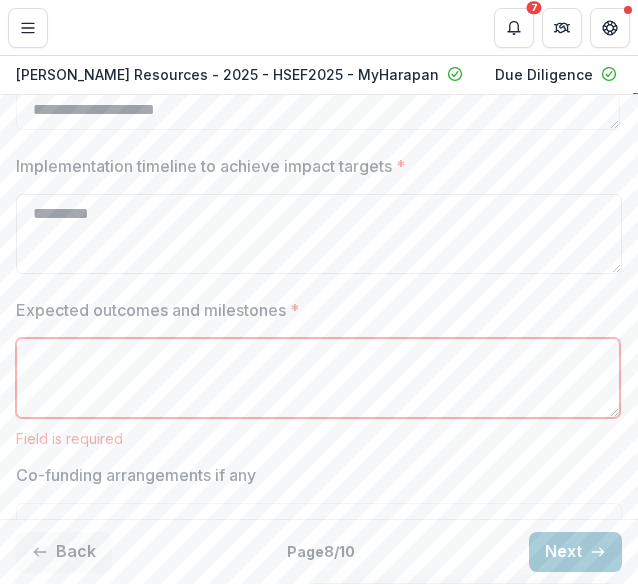 drag, startPoint x: 146, startPoint y: 237, endPoint x: 23, endPoint y: 233, distance: 123.065025 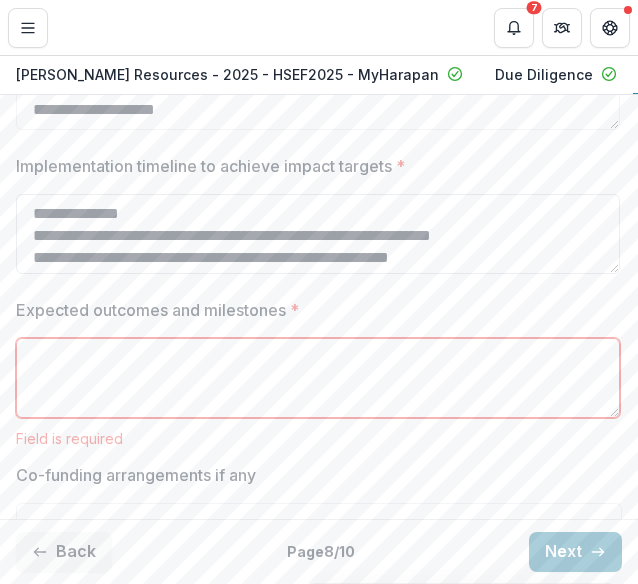 scroll, scrollTop: 0, scrollLeft: 0, axis: both 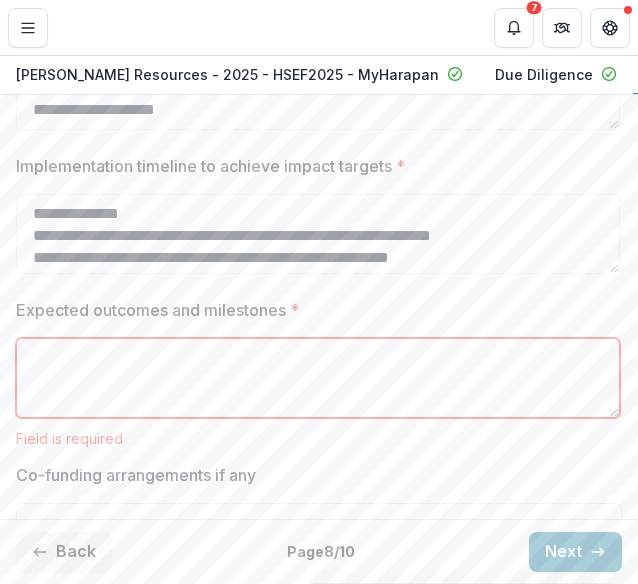 type on "**********" 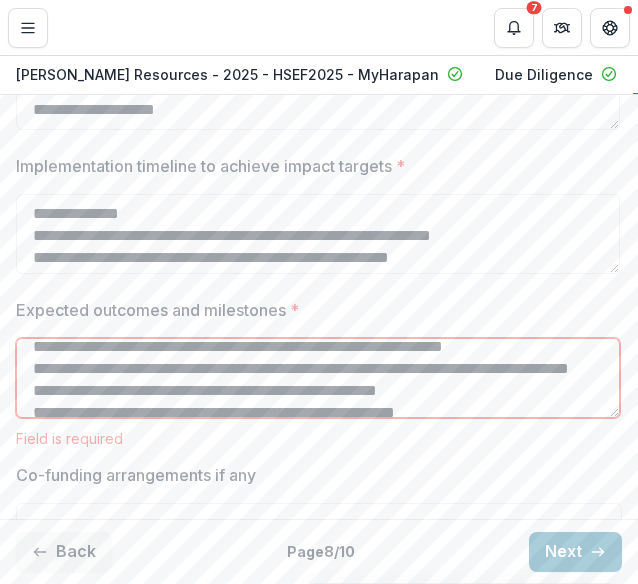 scroll, scrollTop: 0, scrollLeft: 0, axis: both 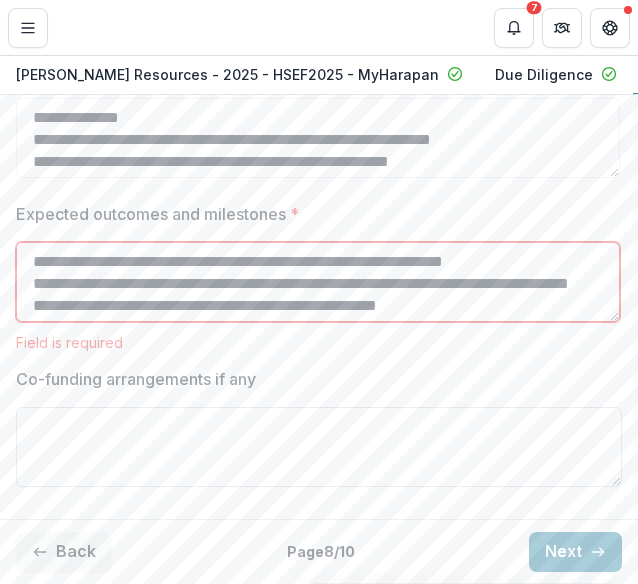 type on "**********" 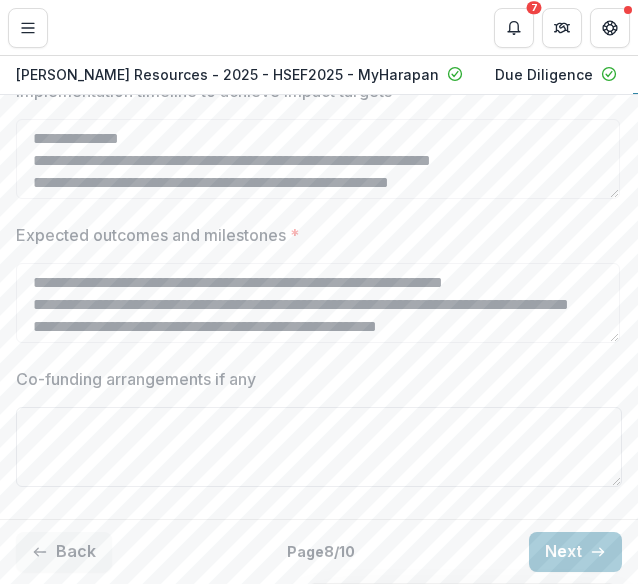 click on "Co-funding arrangements if any" at bounding box center [319, 447] 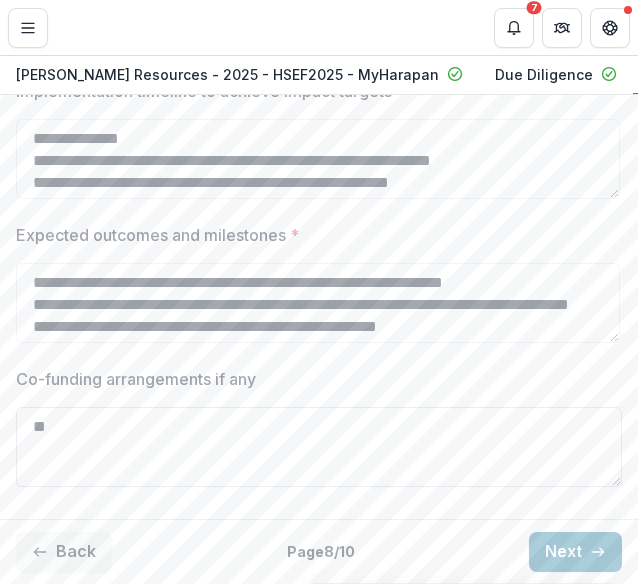 type on "*" 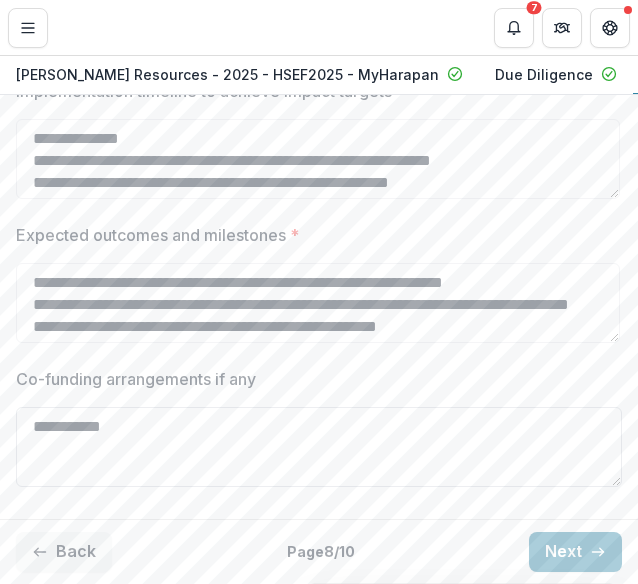 type on "**********" 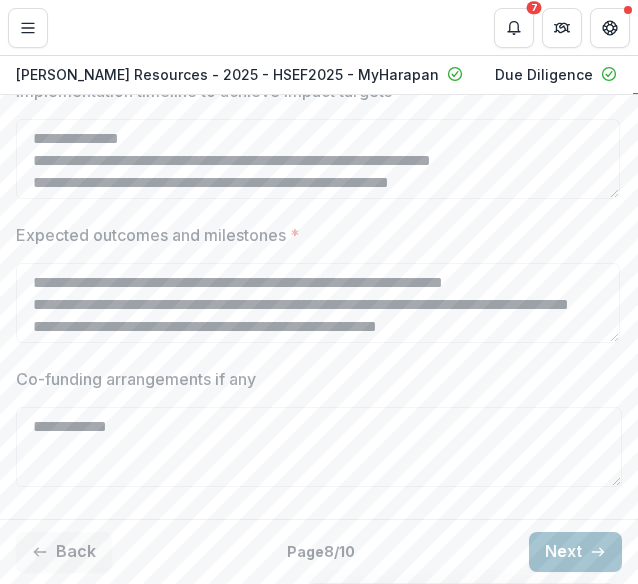 click on "Next" at bounding box center (575, 552) 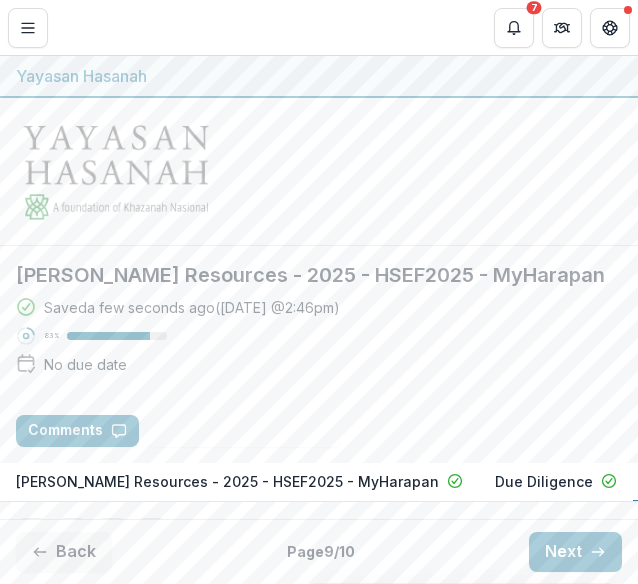 scroll, scrollTop: 300, scrollLeft: 0, axis: vertical 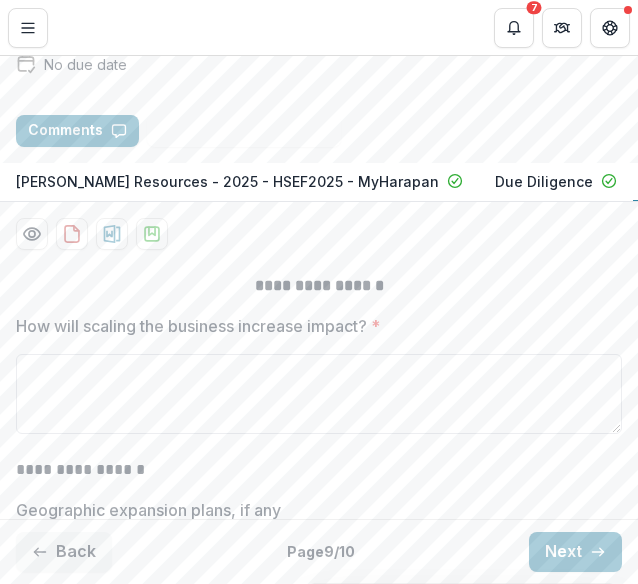 click on "How will scaling the business increase impact? *" at bounding box center (319, 394) 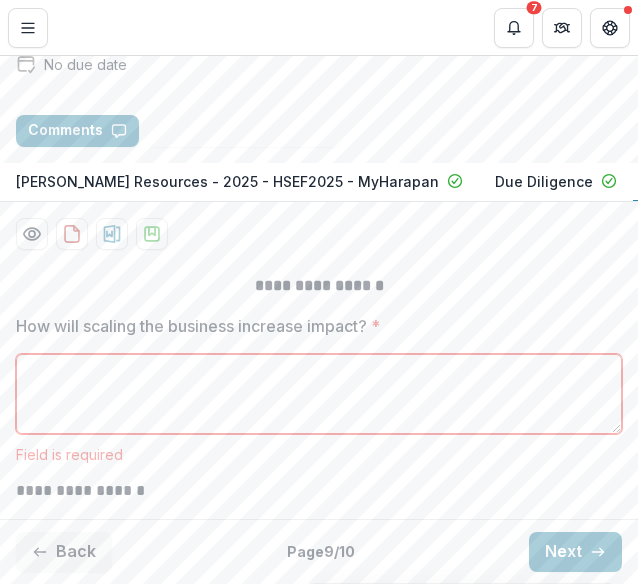 click on "How will scaling the business increase impact? *" at bounding box center [319, 394] 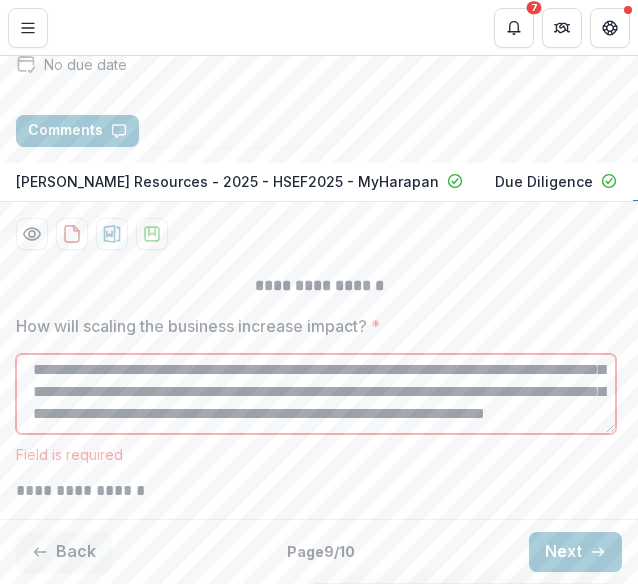 scroll, scrollTop: 69, scrollLeft: 0, axis: vertical 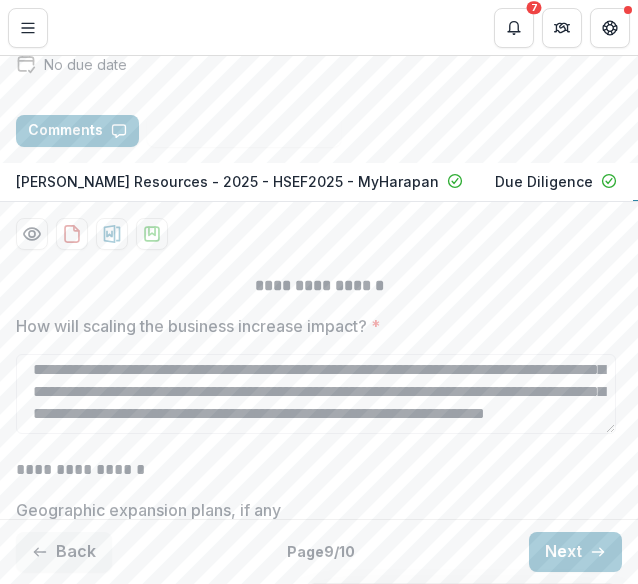 click on "**********" at bounding box center (319, 594) 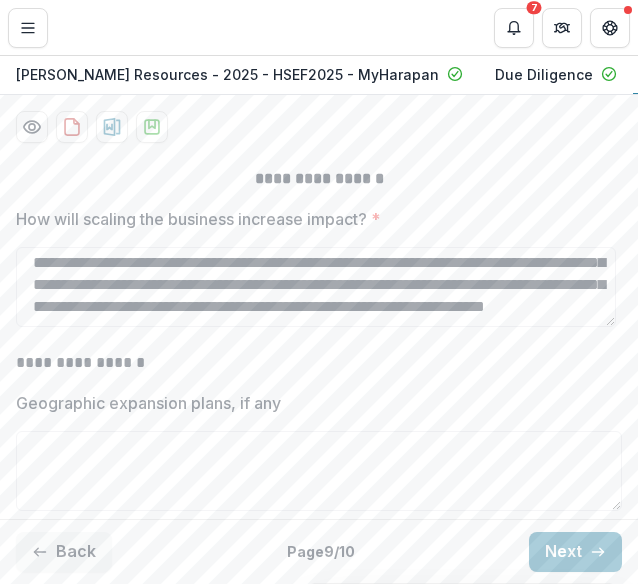 scroll, scrollTop: 500, scrollLeft: 0, axis: vertical 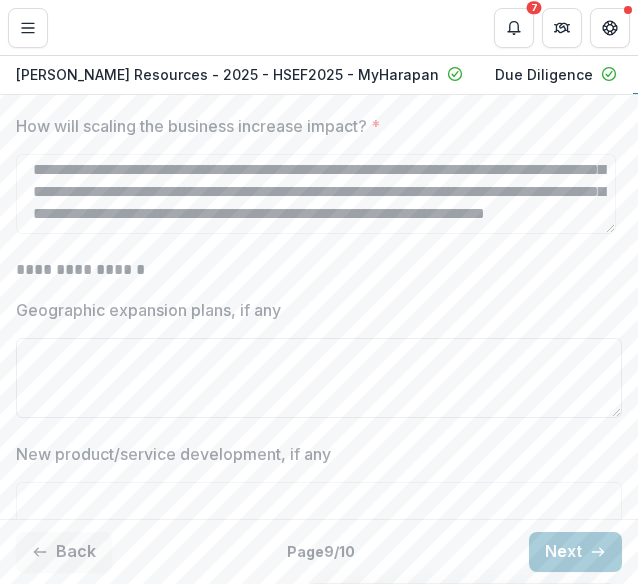 click on "Geographic expansion plans, if any" at bounding box center [319, 378] 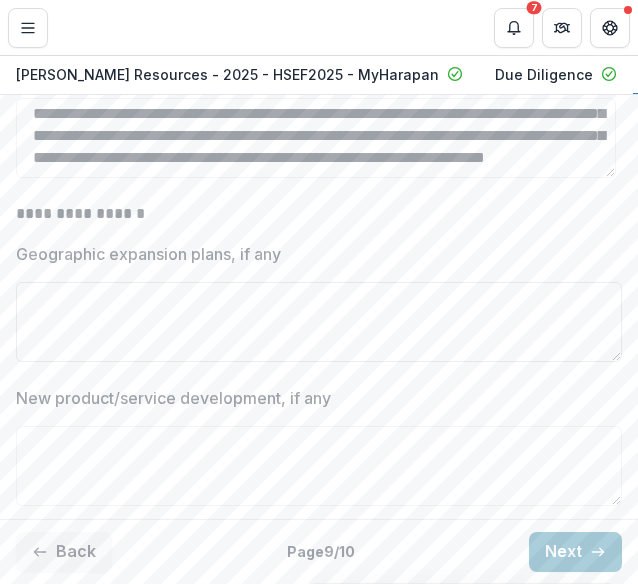scroll, scrollTop: 600, scrollLeft: 0, axis: vertical 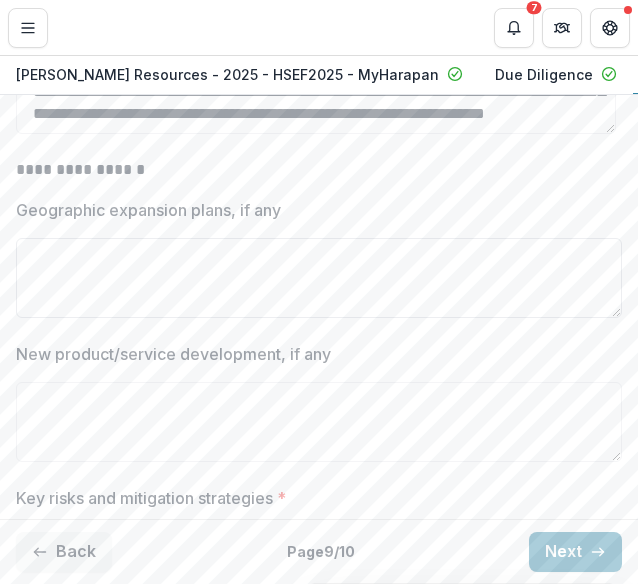 click on "Geographic expansion plans, if any" at bounding box center [319, 278] 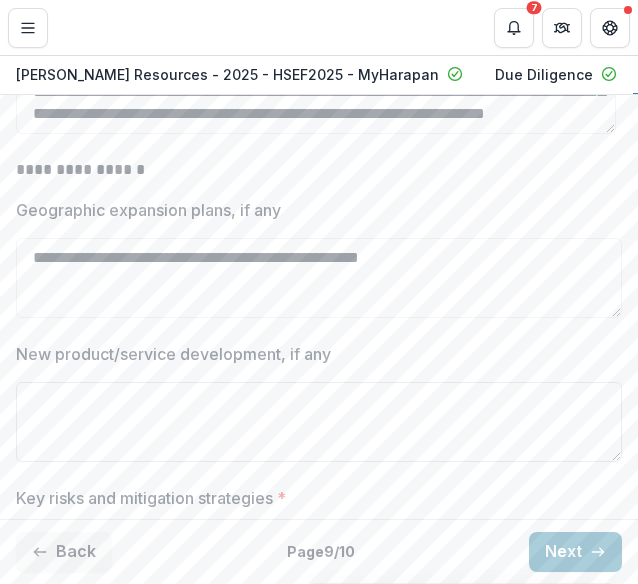 type on "**********" 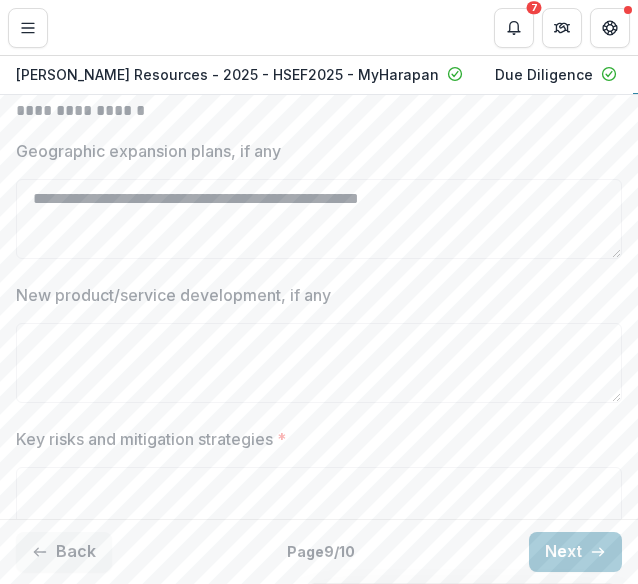 scroll, scrollTop: 700, scrollLeft: 0, axis: vertical 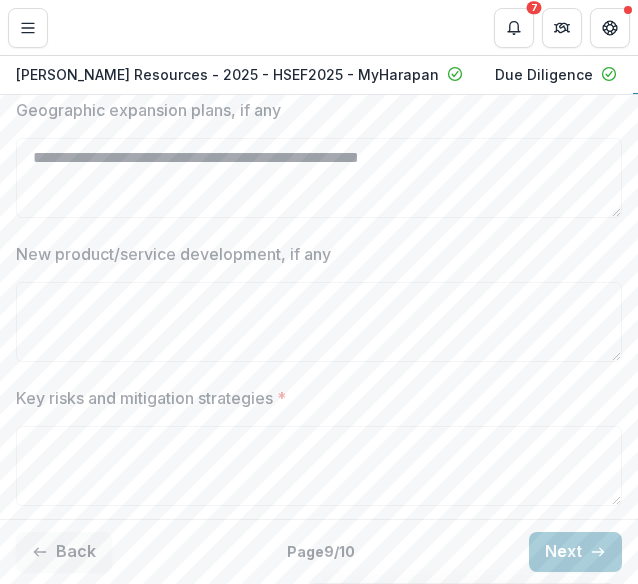 type on "*" 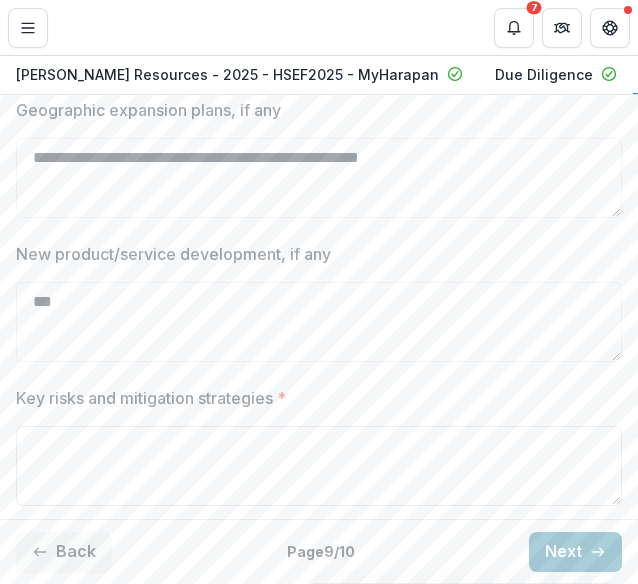 type on "***" 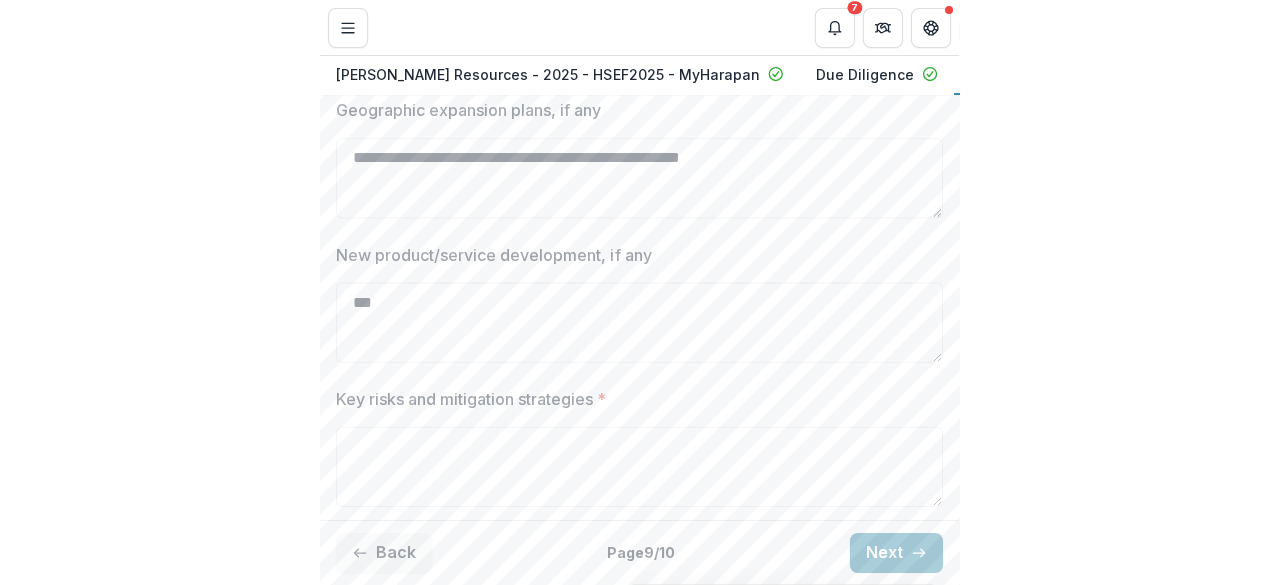 scroll, scrollTop: 732, scrollLeft: 0, axis: vertical 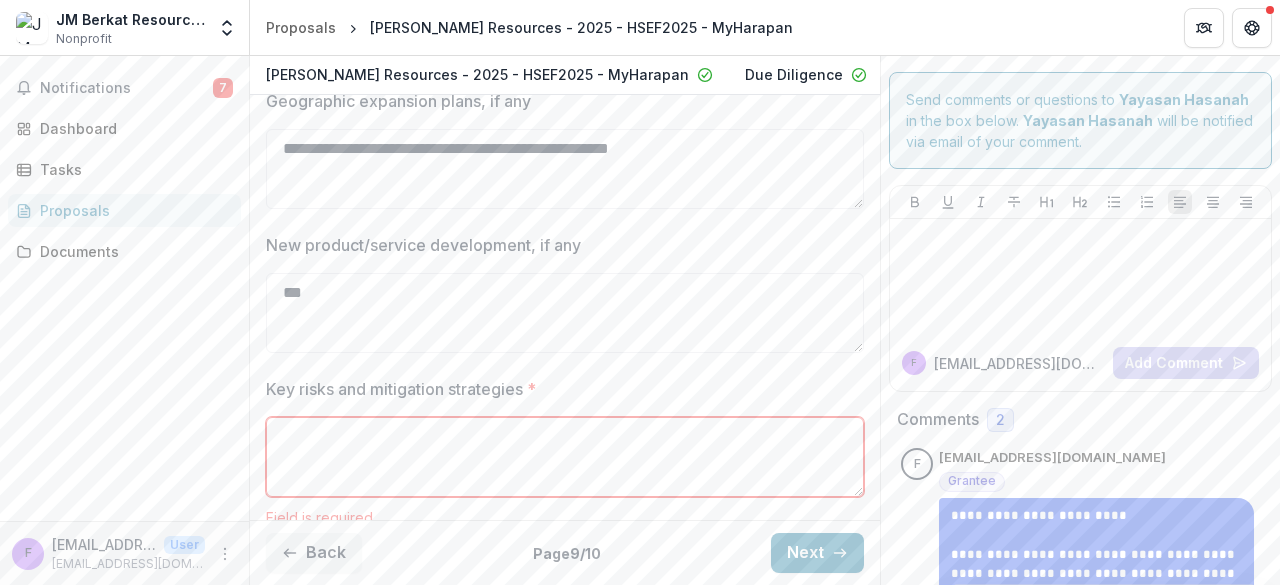 paste on "**********" 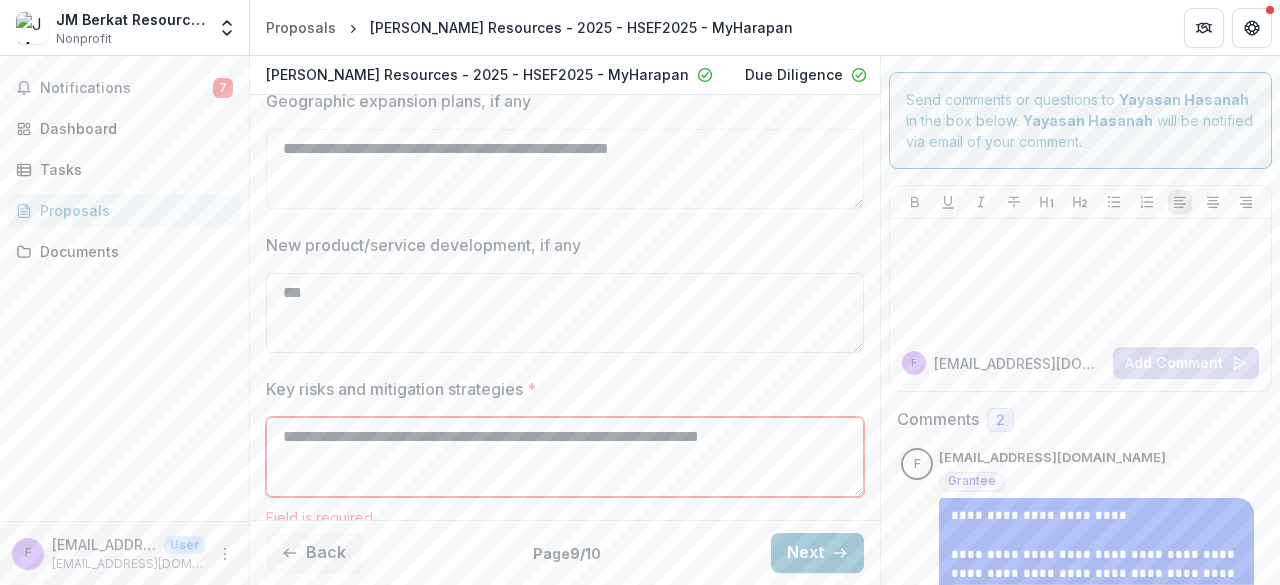 scroll, scrollTop: 685, scrollLeft: 0, axis: vertical 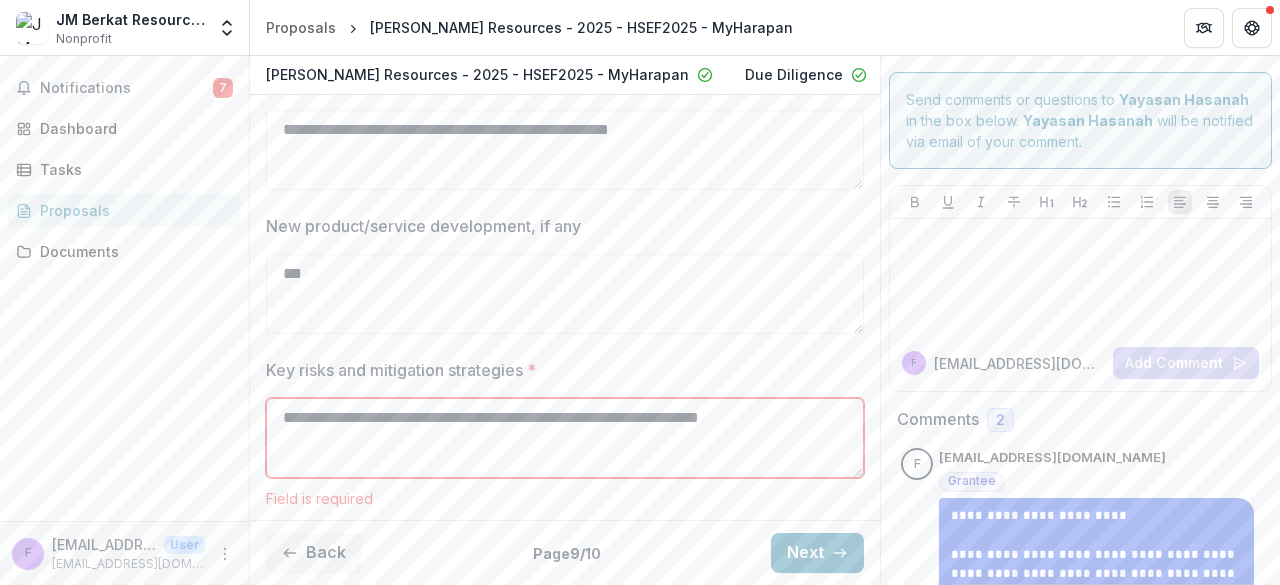 type on "**********" 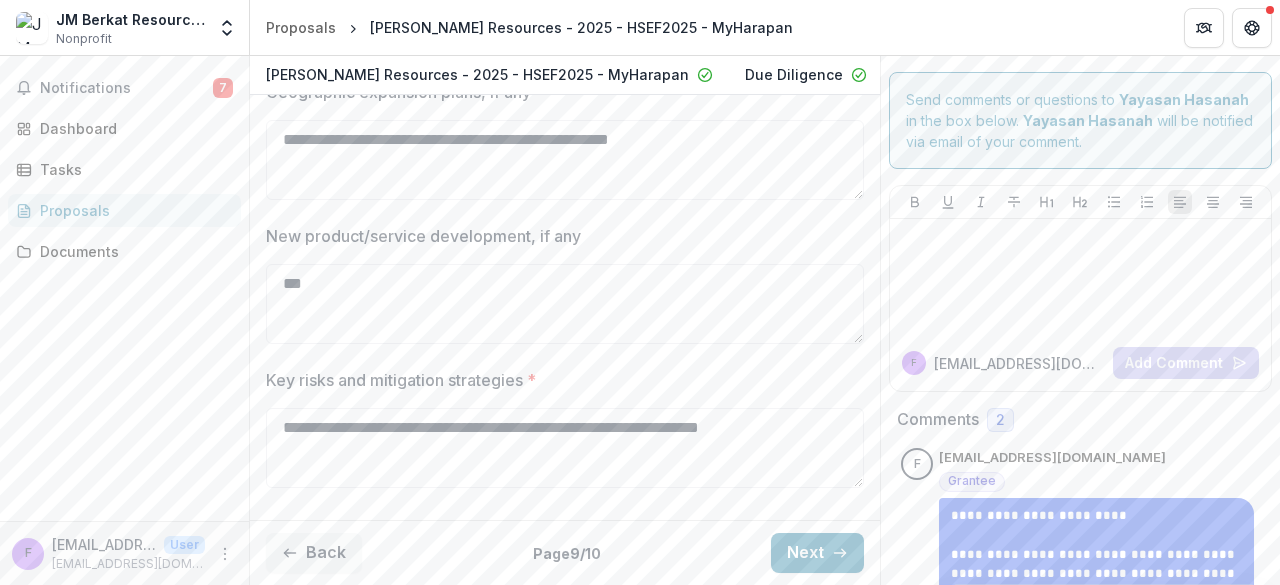scroll, scrollTop: 664, scrollLeft: 0, axis: vertical 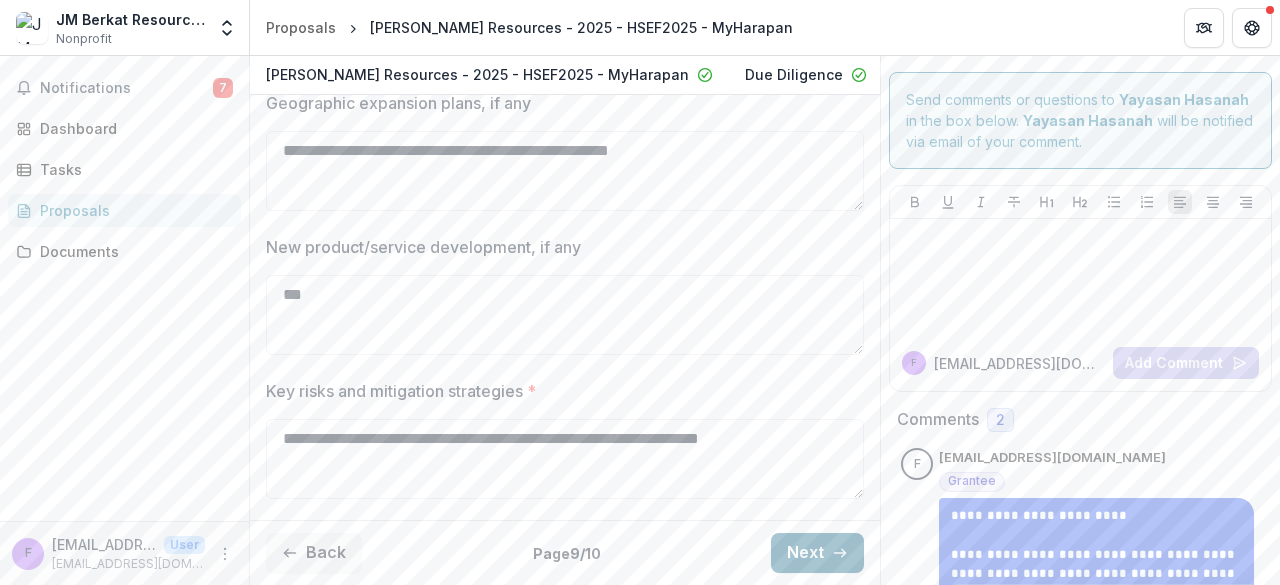 click 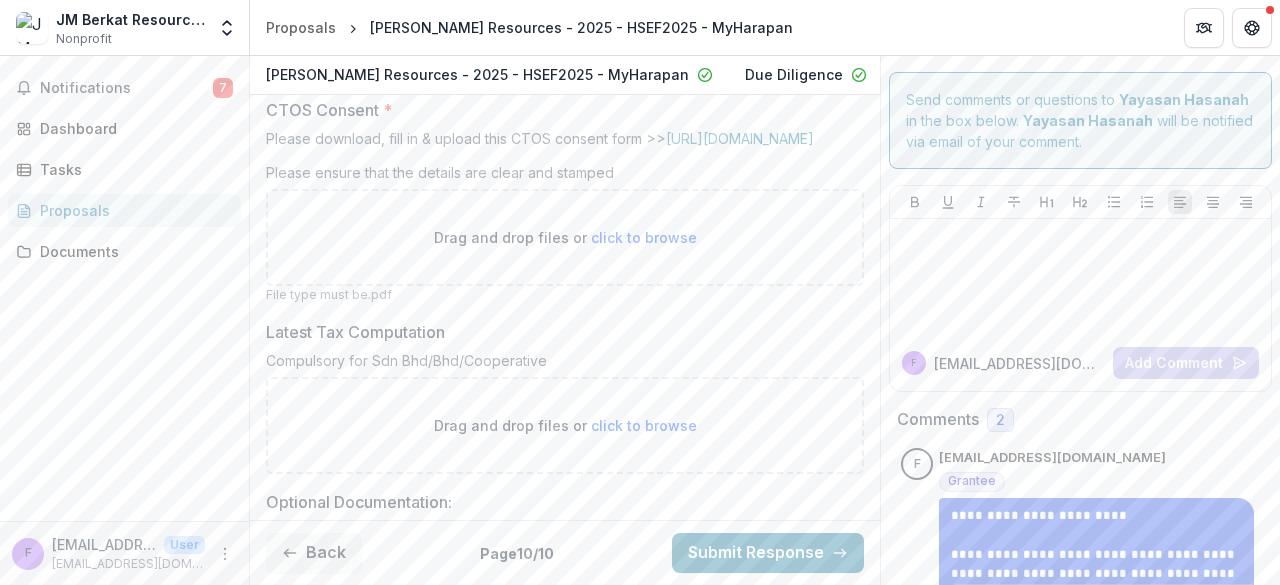 scroll, scrollTop: 800, scrollLeft: 0, axis: vertical 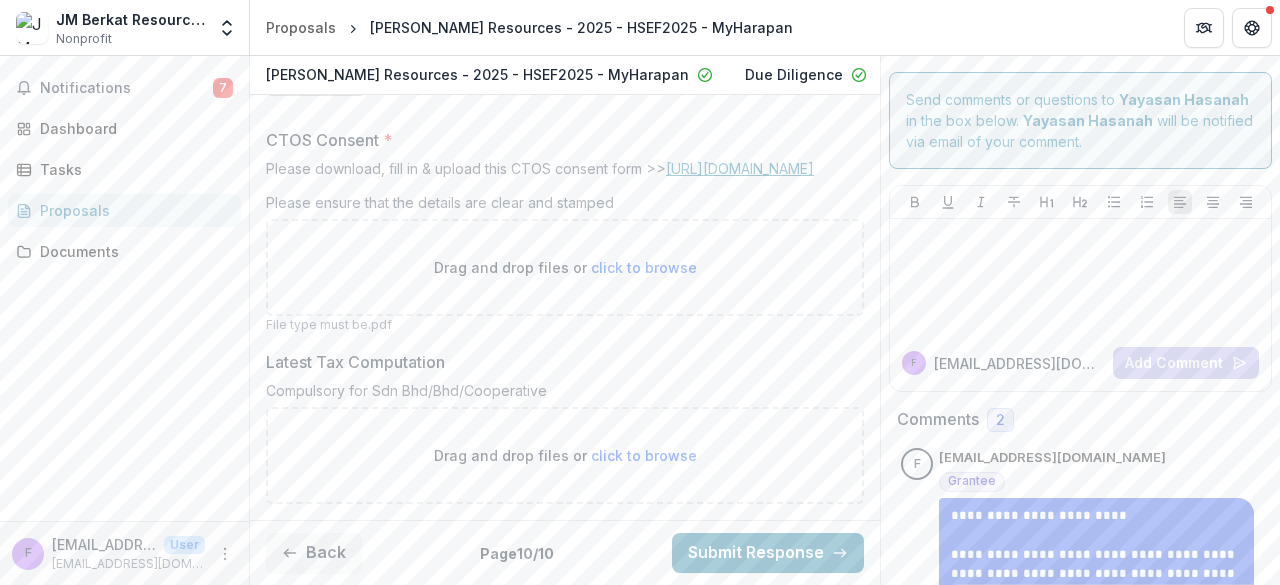 click on "http://bit.ly/4eAjeau" at bounding box center (740, 168) 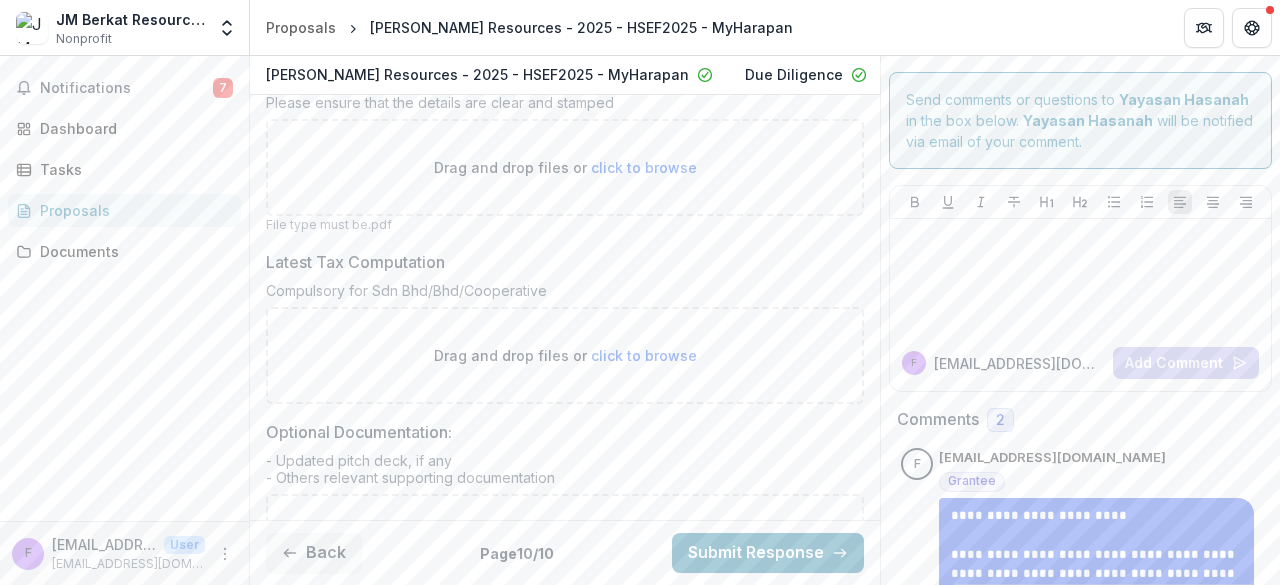 scroll, scrollTop: 982, scrollLeft: 0, axis: vertical 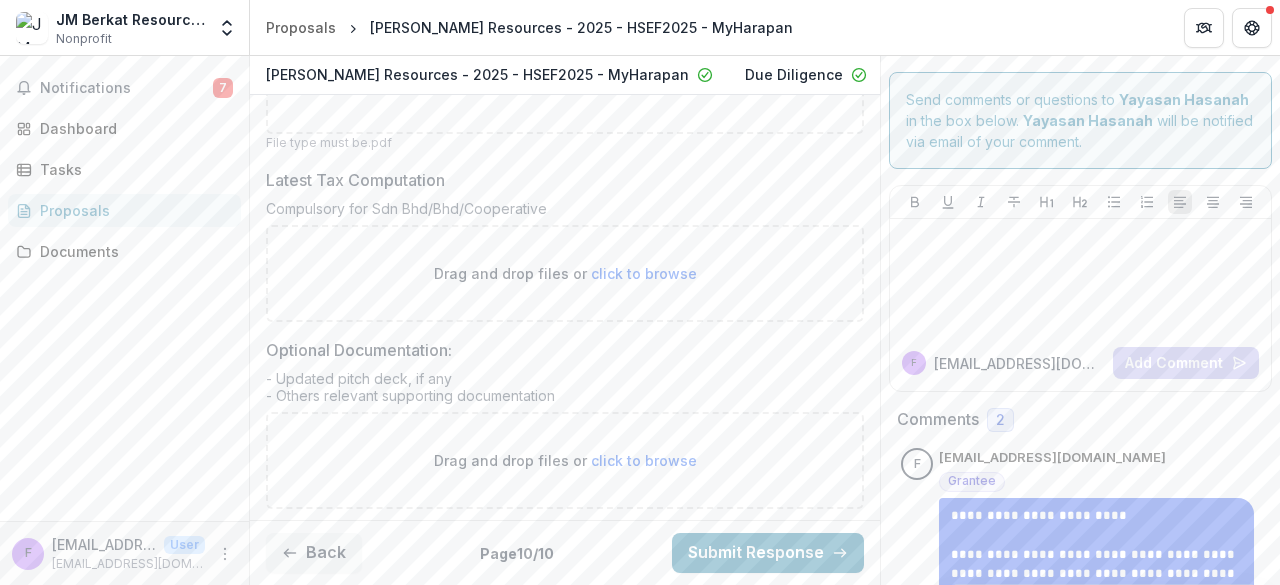 click on "click to browse" at bounding box center [644, 460] 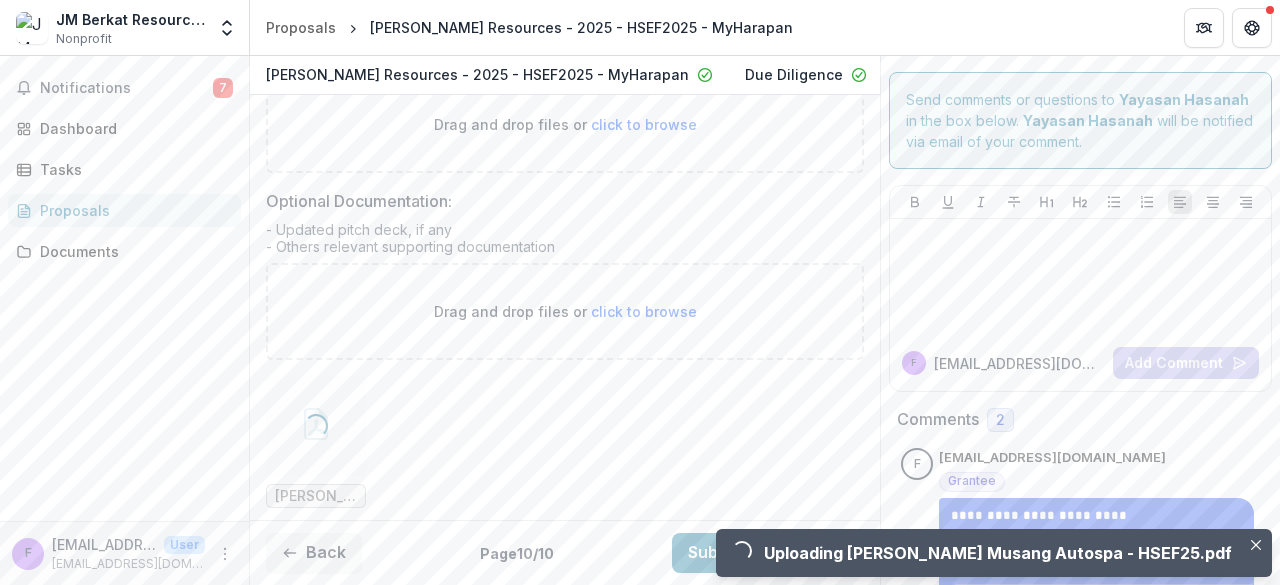 scroll, scrollTop: 1146, scrollLeft: 0, axis: vertical 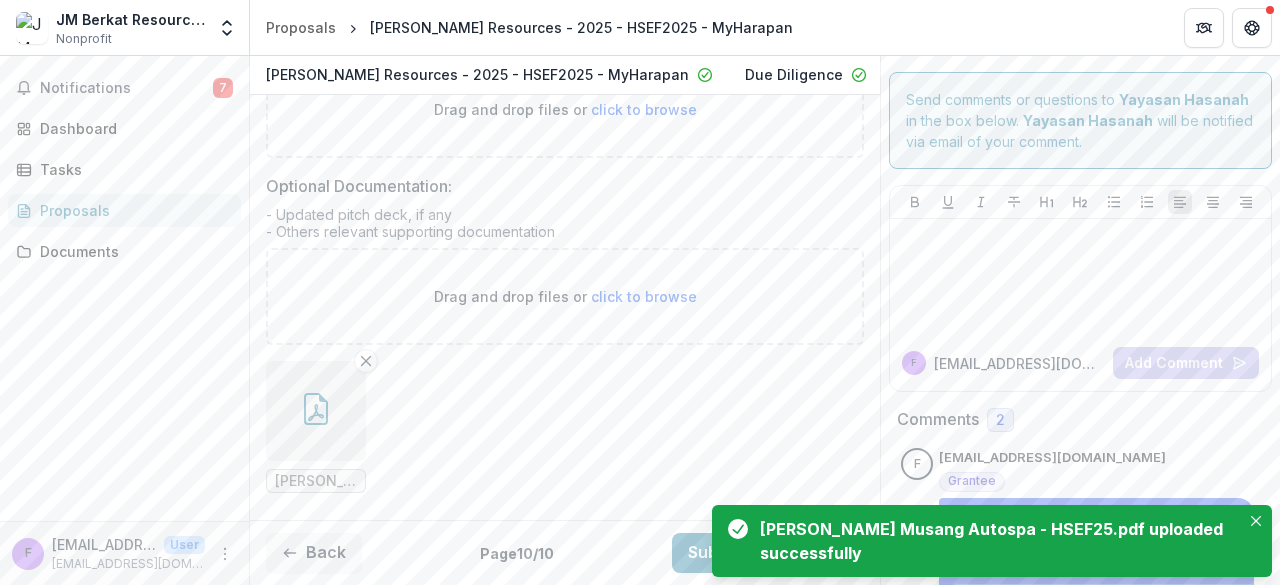 click 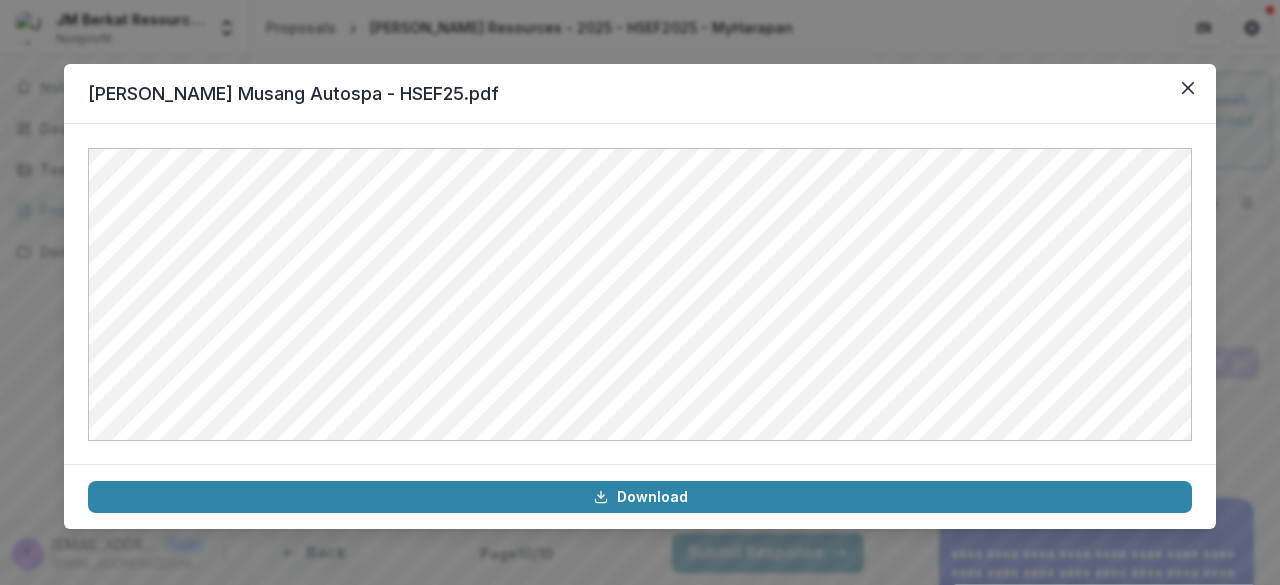 click on "JM Berkat Musang Autospa - HSEF25.pdf Download" at bounding box center [640, 292] 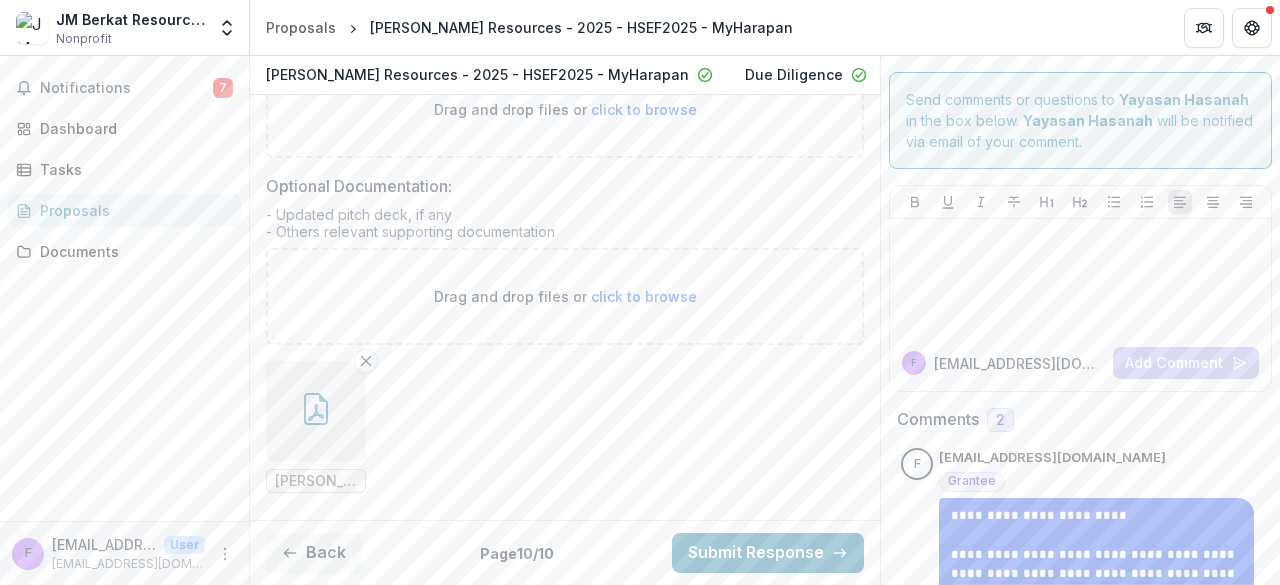 scroll, scrollTop: 1146, scrollLeft: 0, axis: vertical 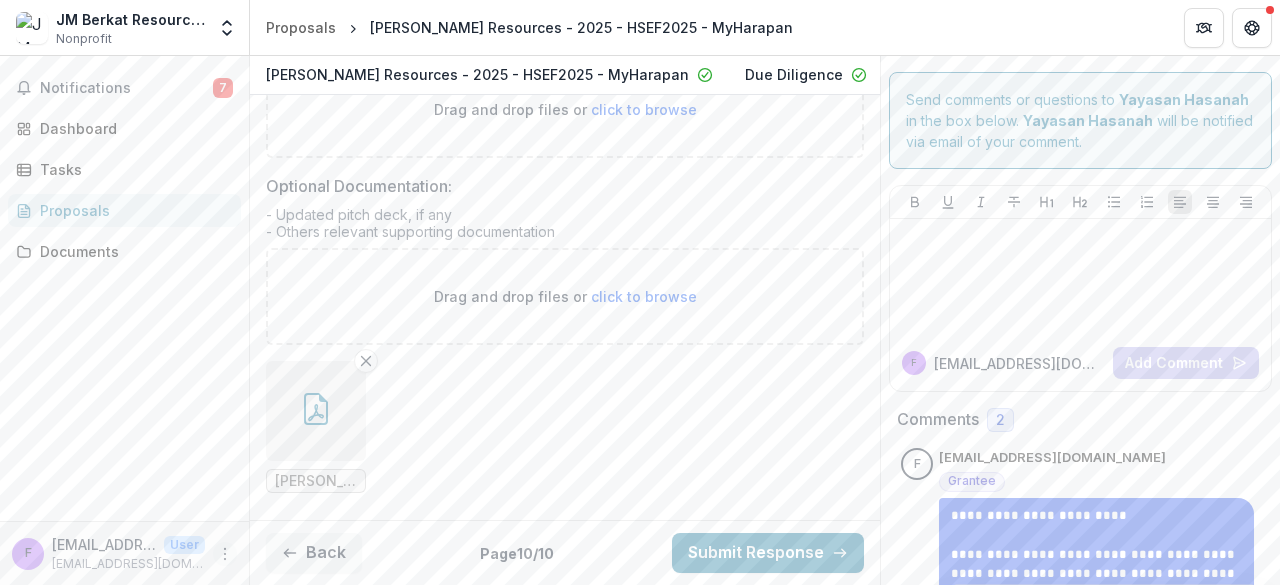 click 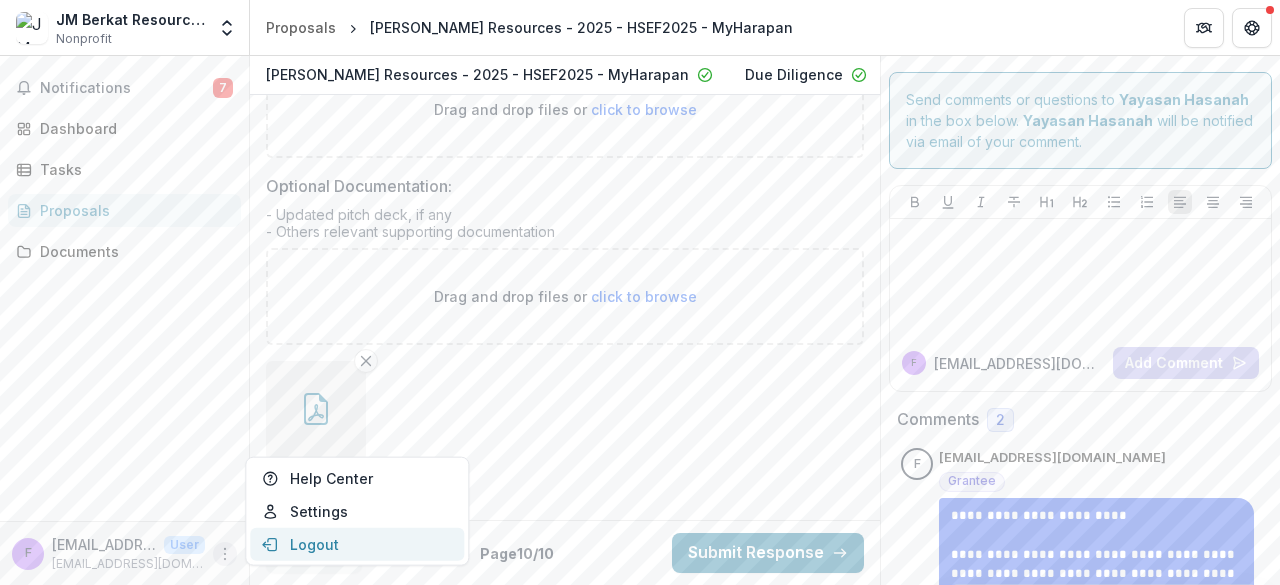 click on "Logout" at bounding box center (357, 544) 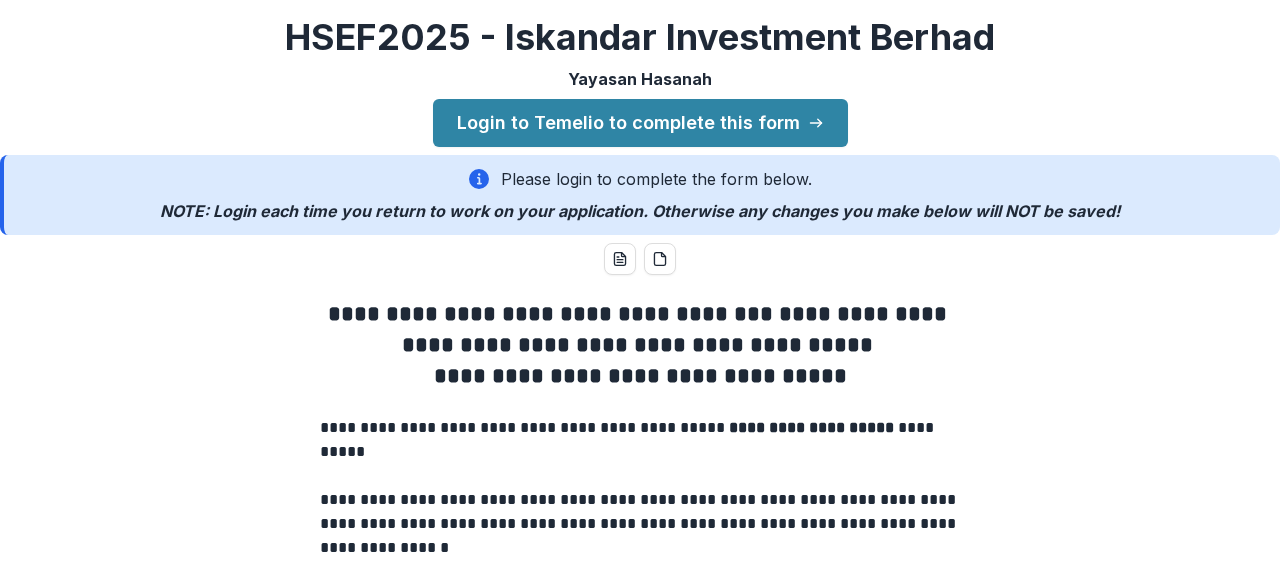 scroll, scrollTop: 0, scrollLeft: 0, axis: both 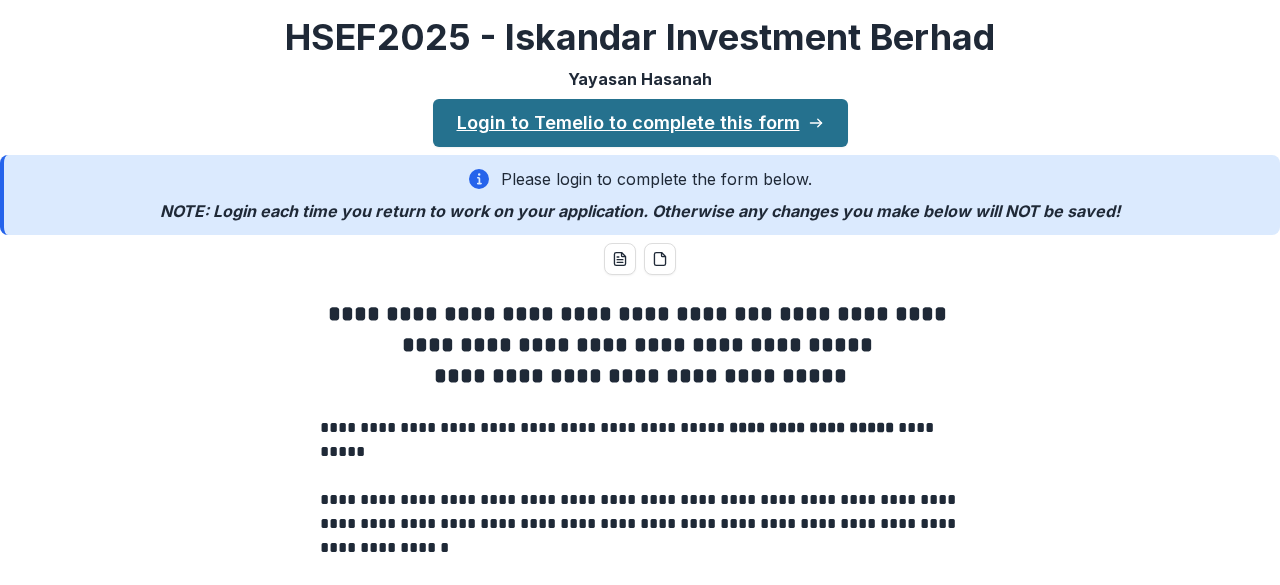click on "Login to Temelio to complete this form" at bounding box center [640, 123] 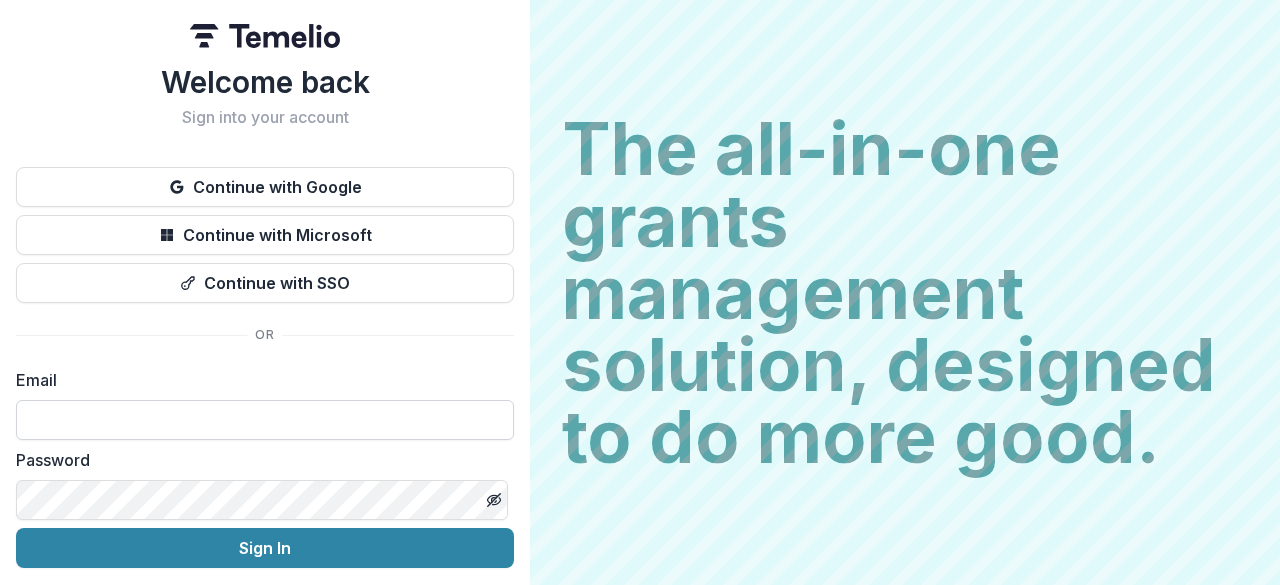 click at bounding box center (265, 420) 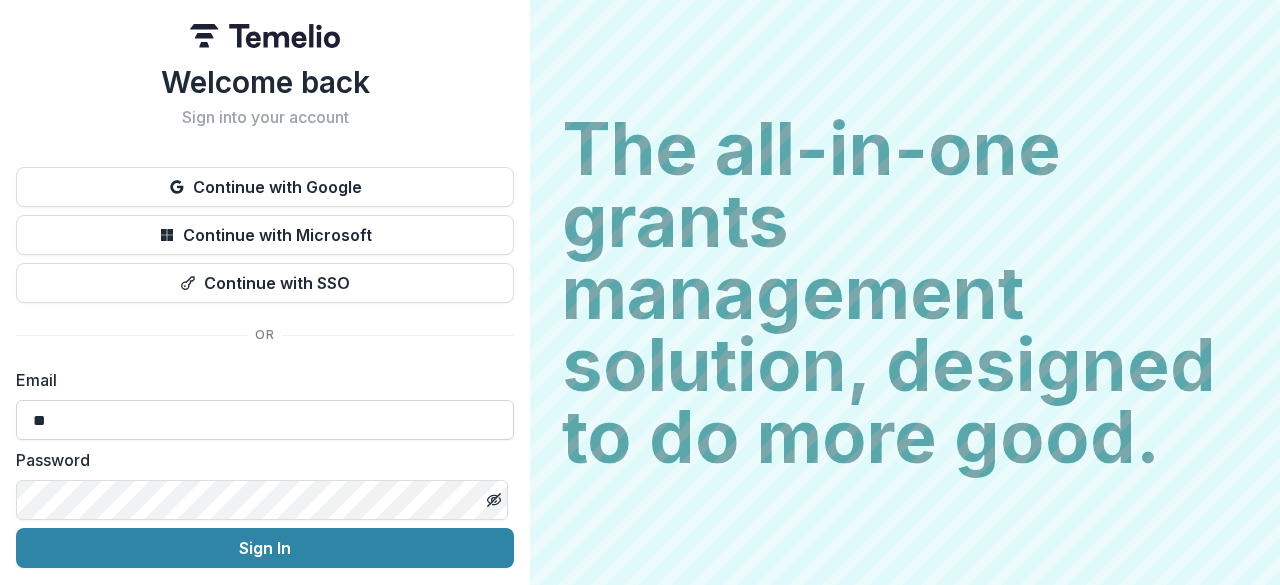 click on "**" at bounding box center (265, 420) 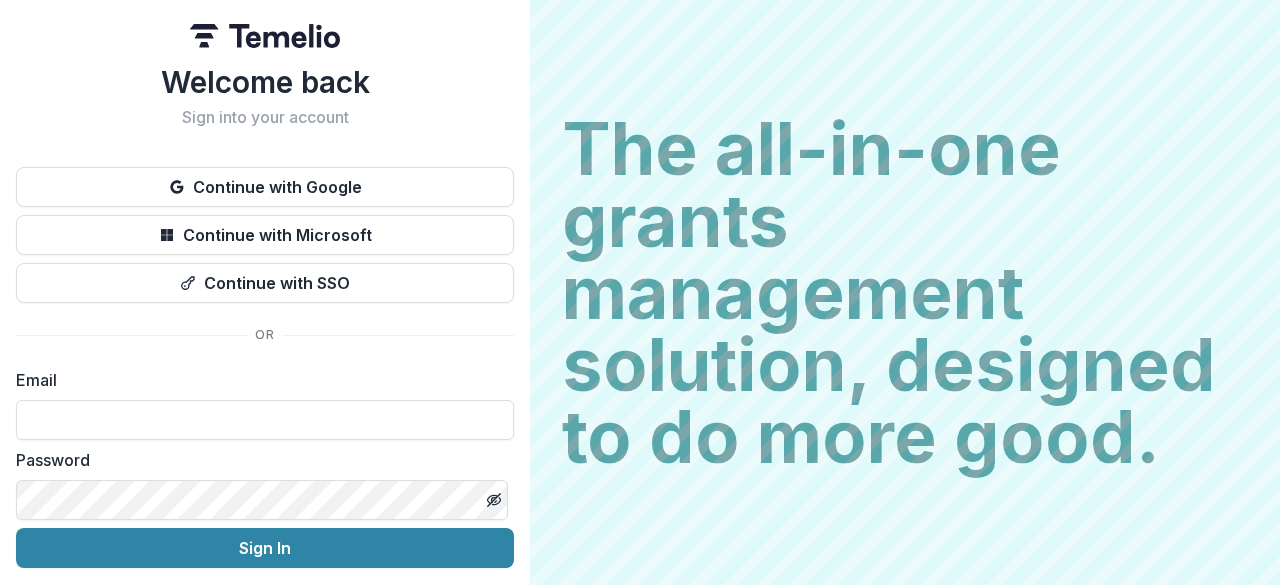 click on "Email" at bounding box center [259, 380] 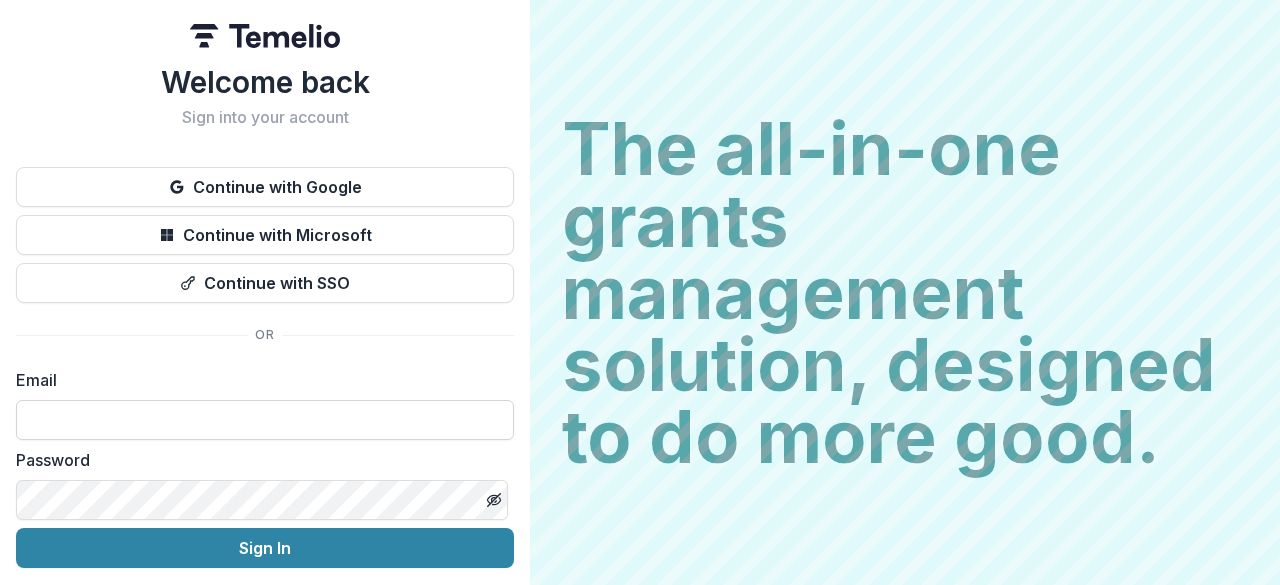 click at bounding box center (265, 420) 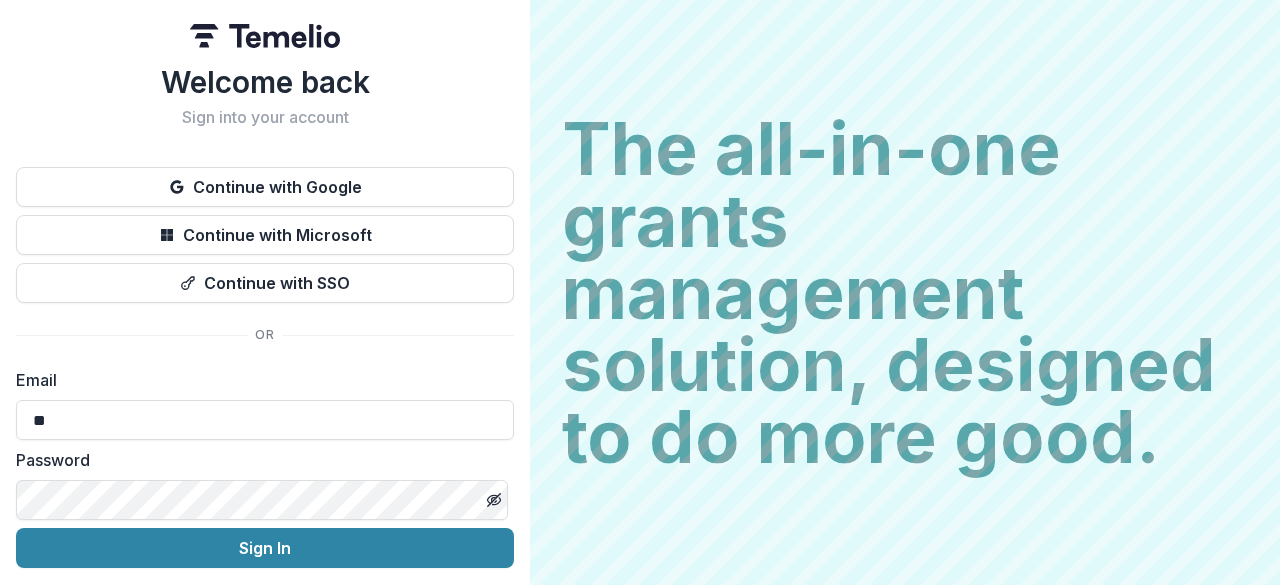 type on "*" 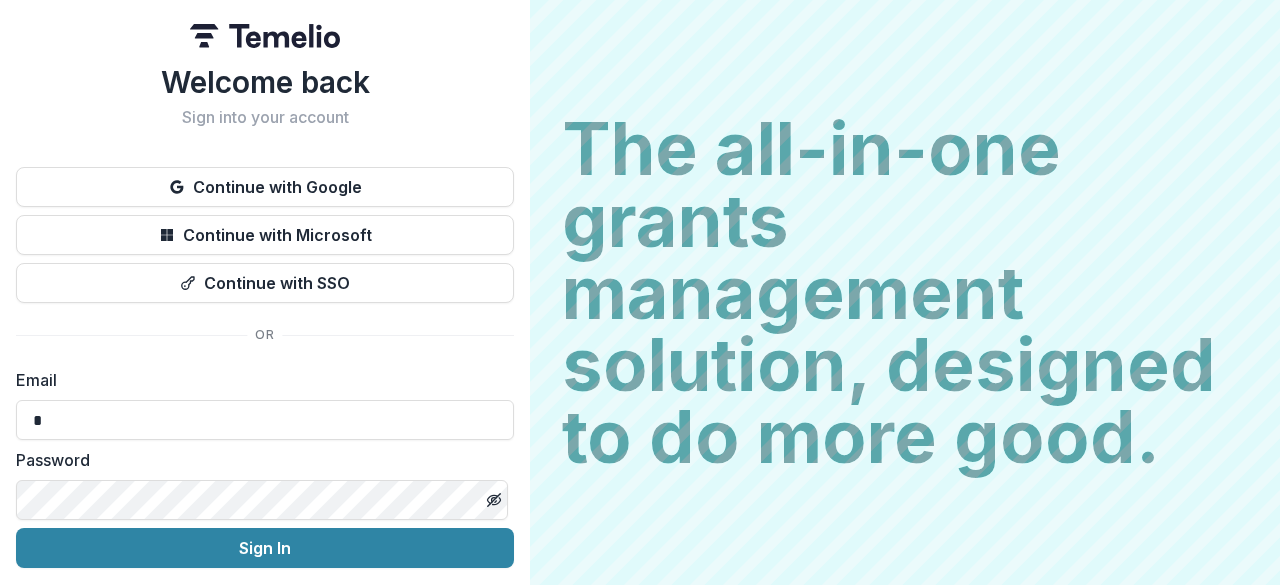 type 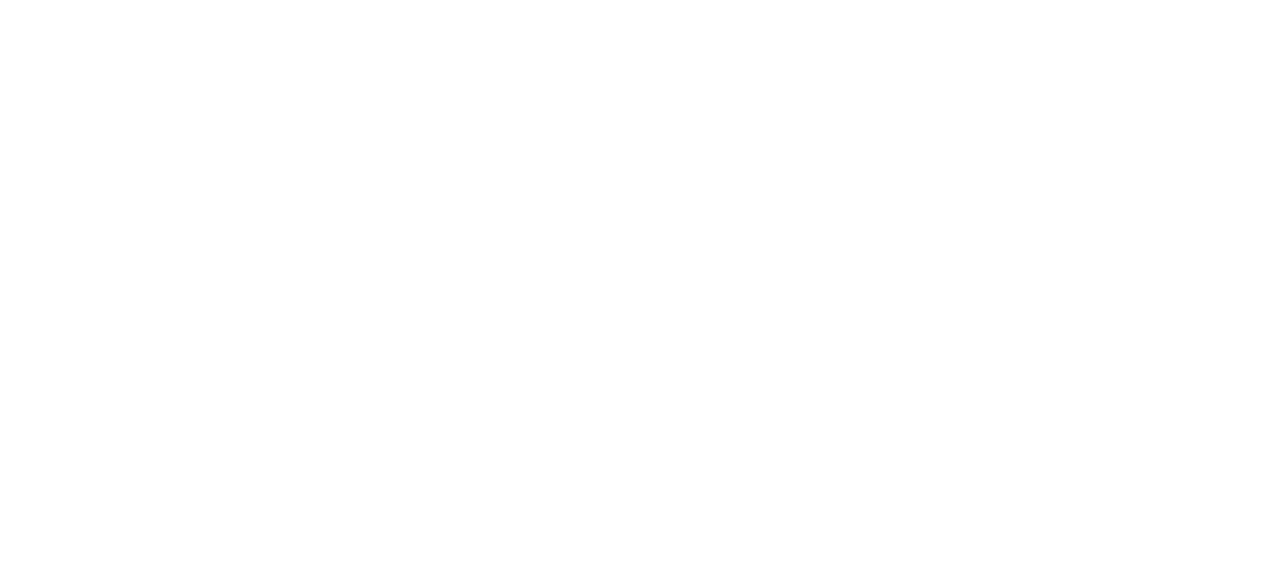 scroll, scrollTop: 0, scrollLeft: 0, axis: both 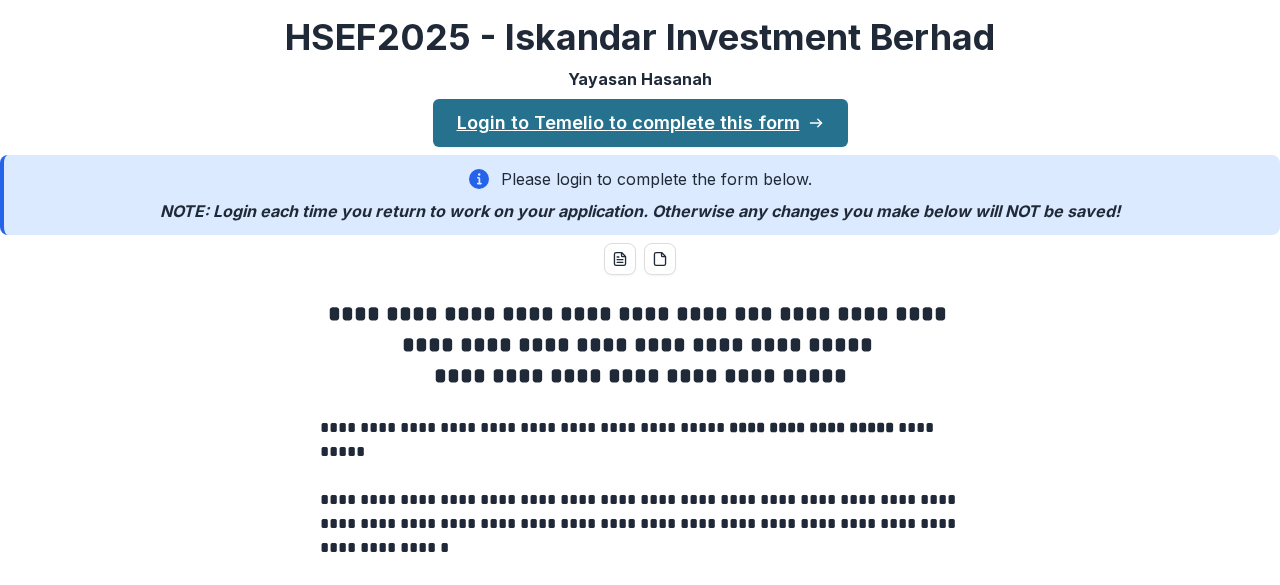 click on "Login to Temelio to complete this form" at bounding box center [640, 123] 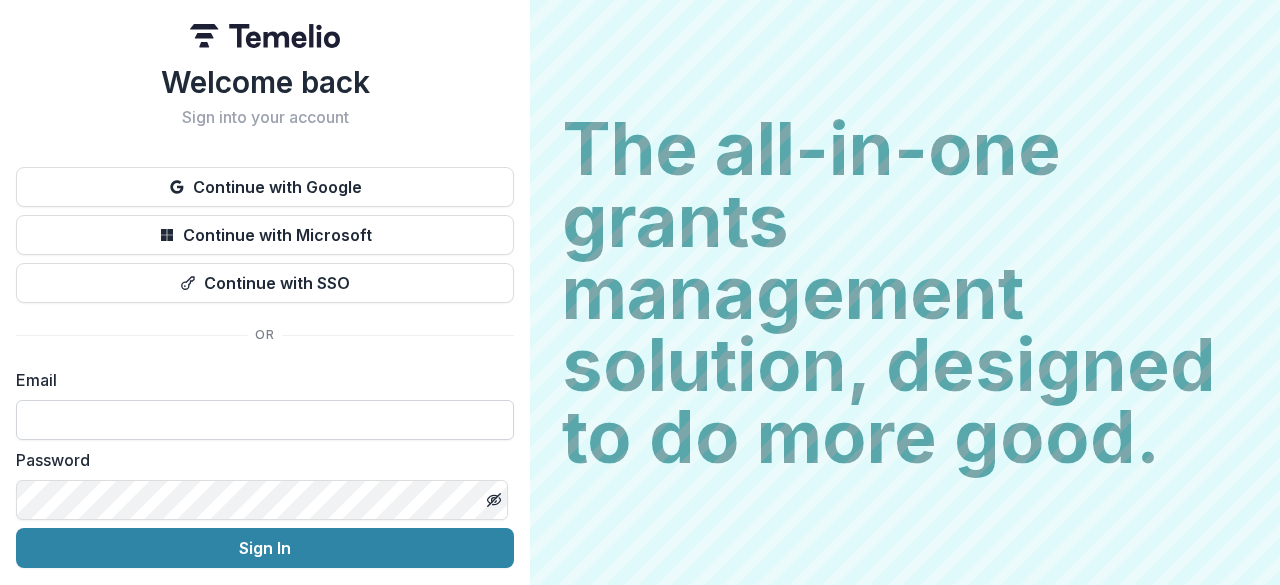 click at bounding box center [265, 420] 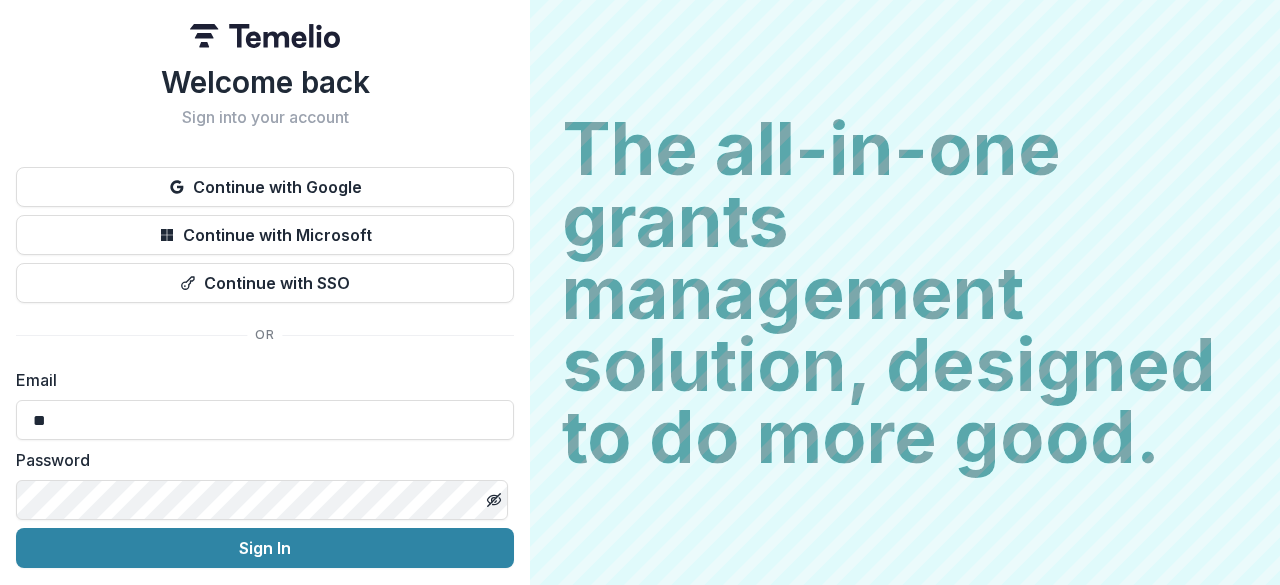 type on "*" 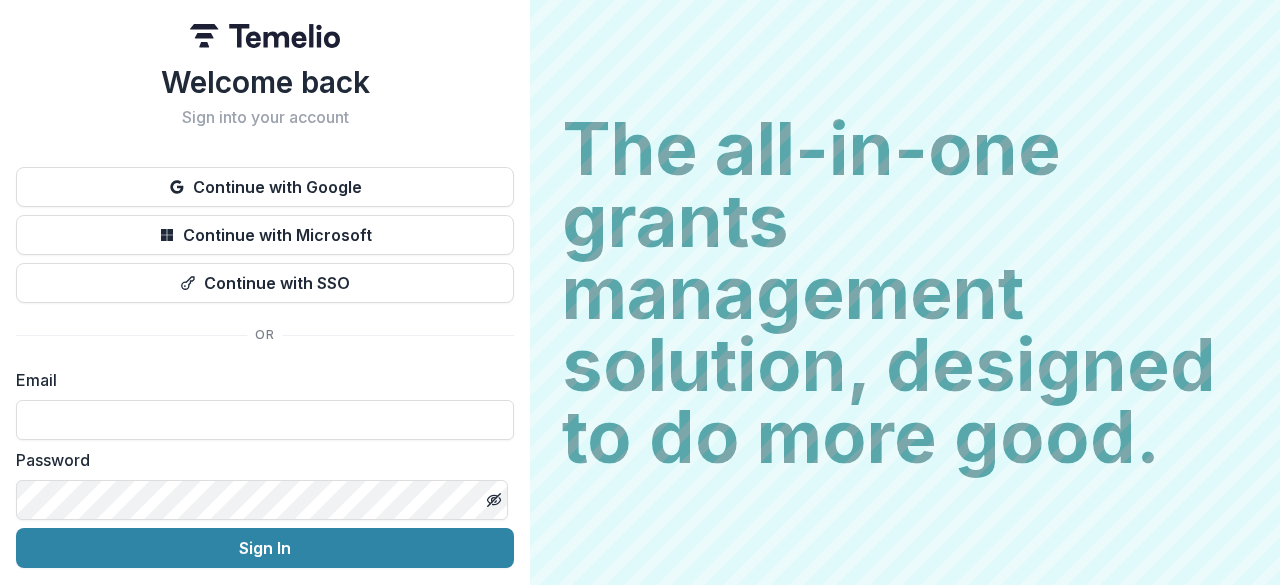 paste on "**********" 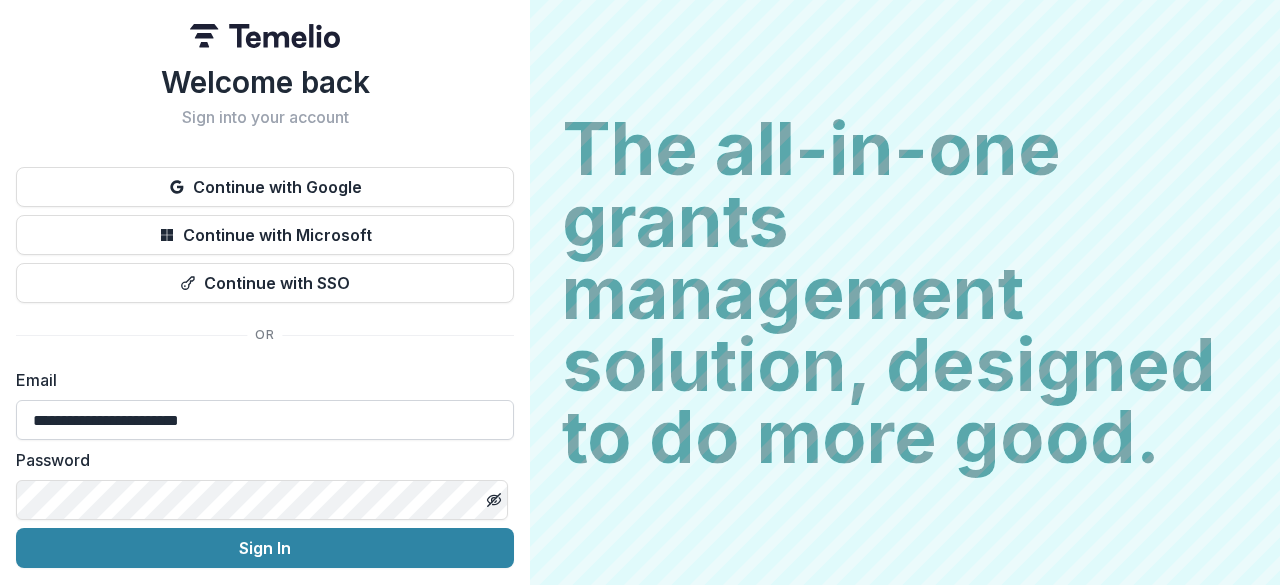 click on "**********" at bounding box center [265, 420] 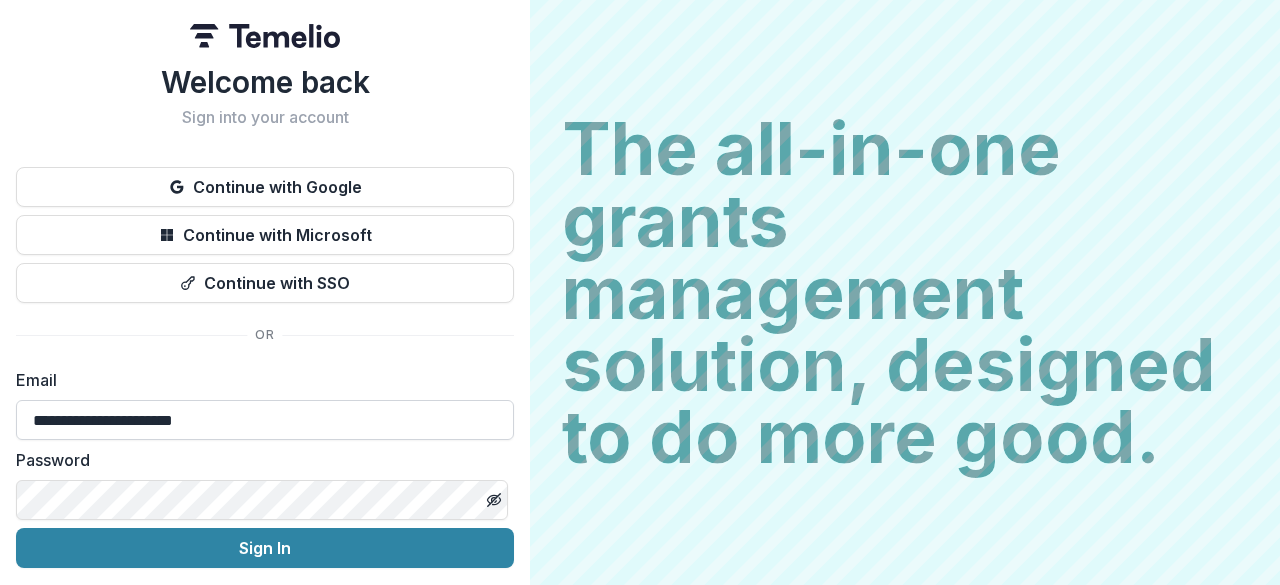 click on "**********" at bounding box center (265, 420) 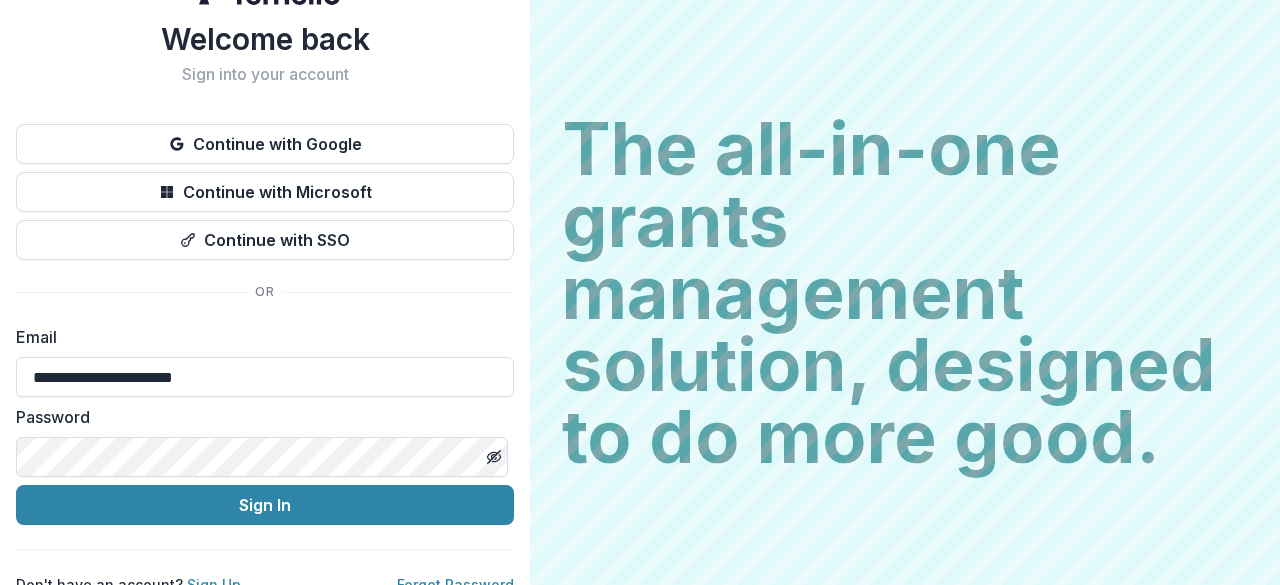 scroll, scrollTop: 68, scrollLeft: 0, axis: vertical 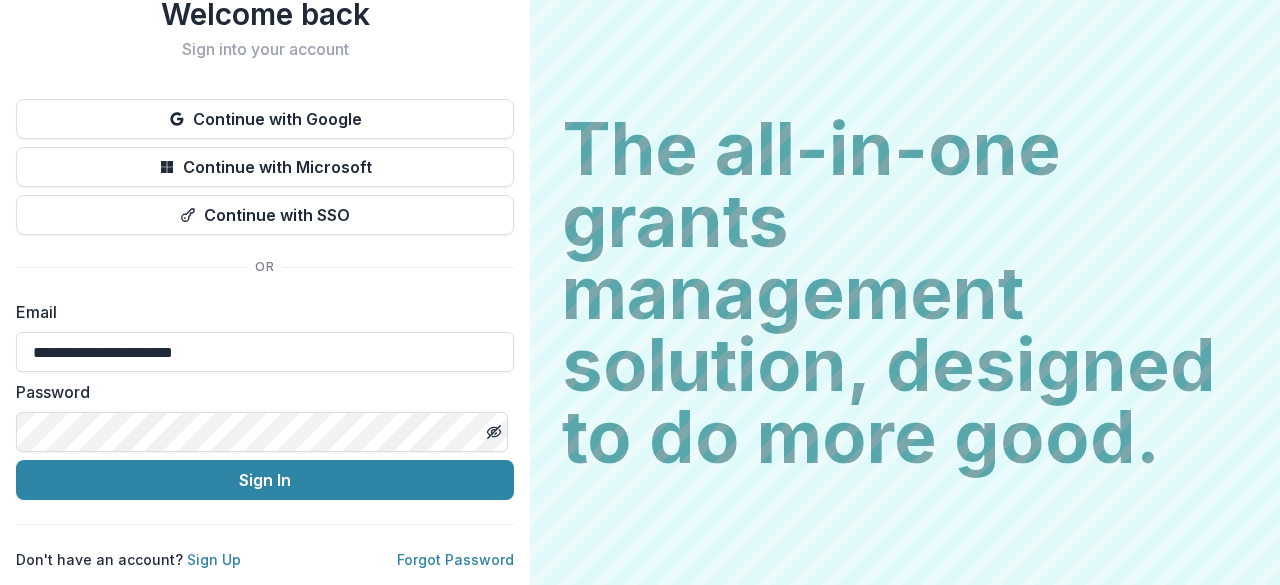 type on "**********" 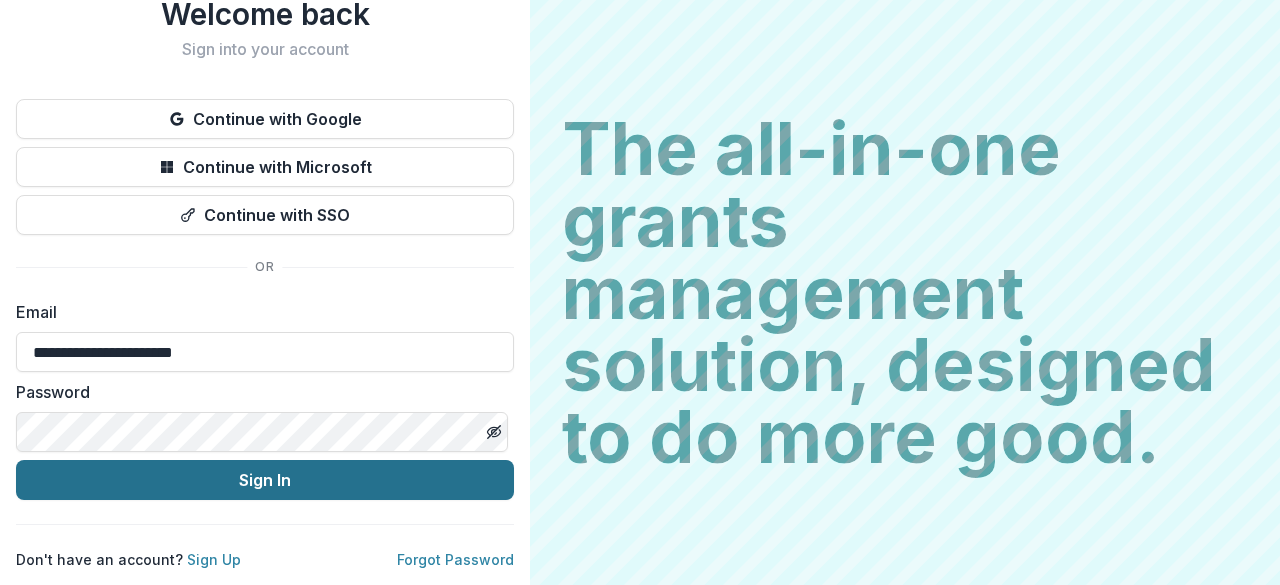 click on "Sign In" at bounding box center (265, 480) 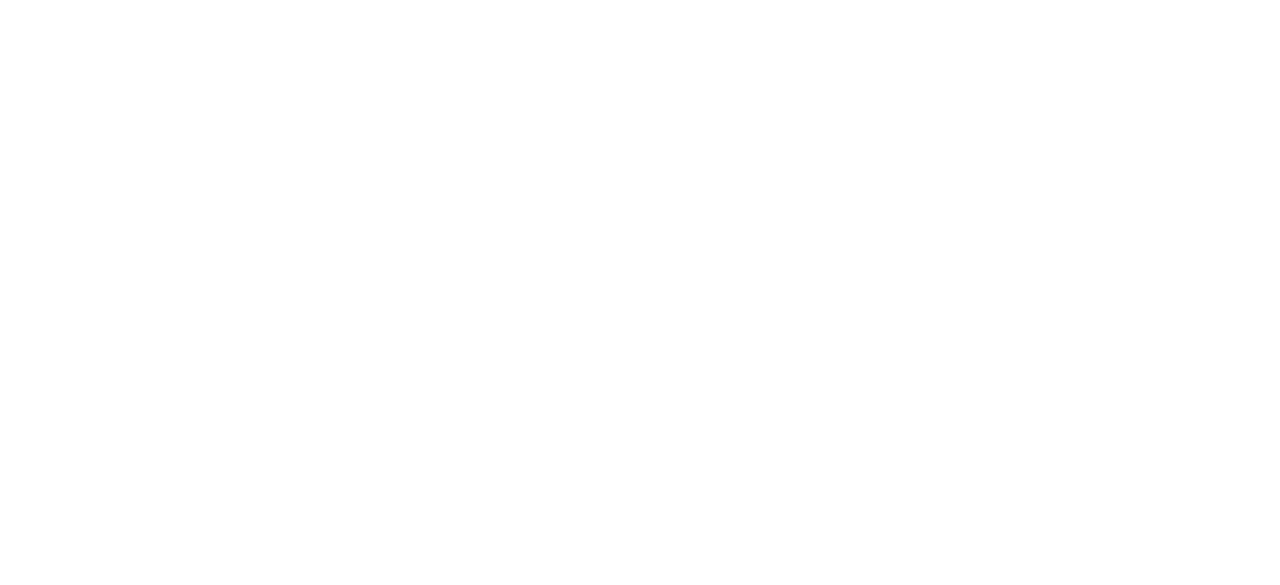 scroll, scrollTop: 0, scrollLeft: 0, axis: both 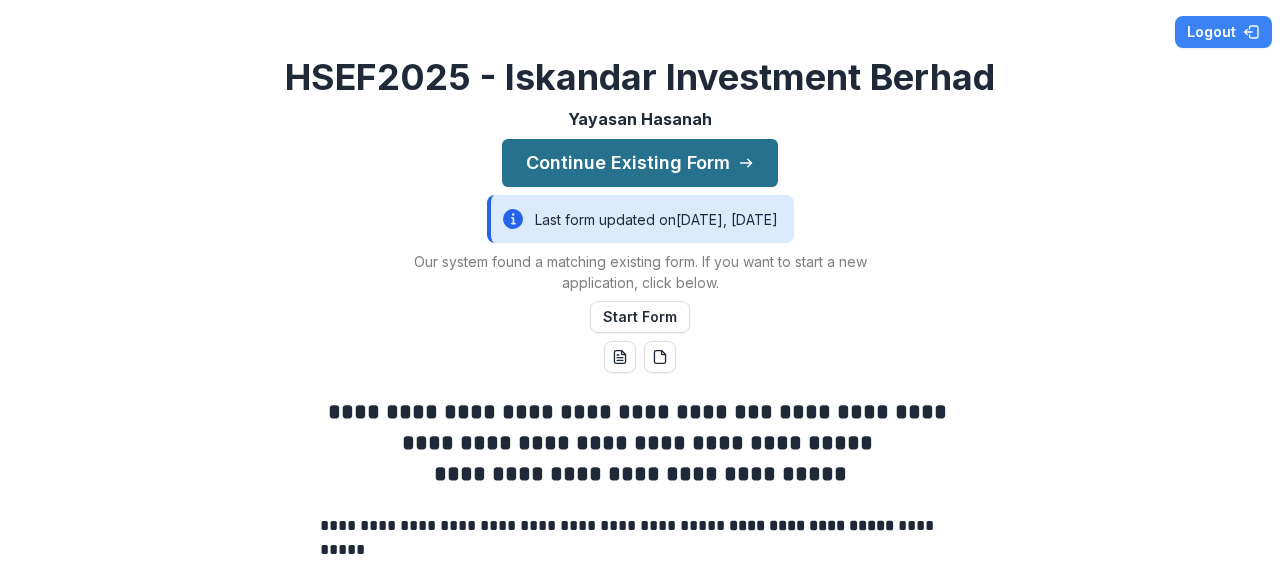 click on "Continue Existing Form" at bounding box center (640, 163) 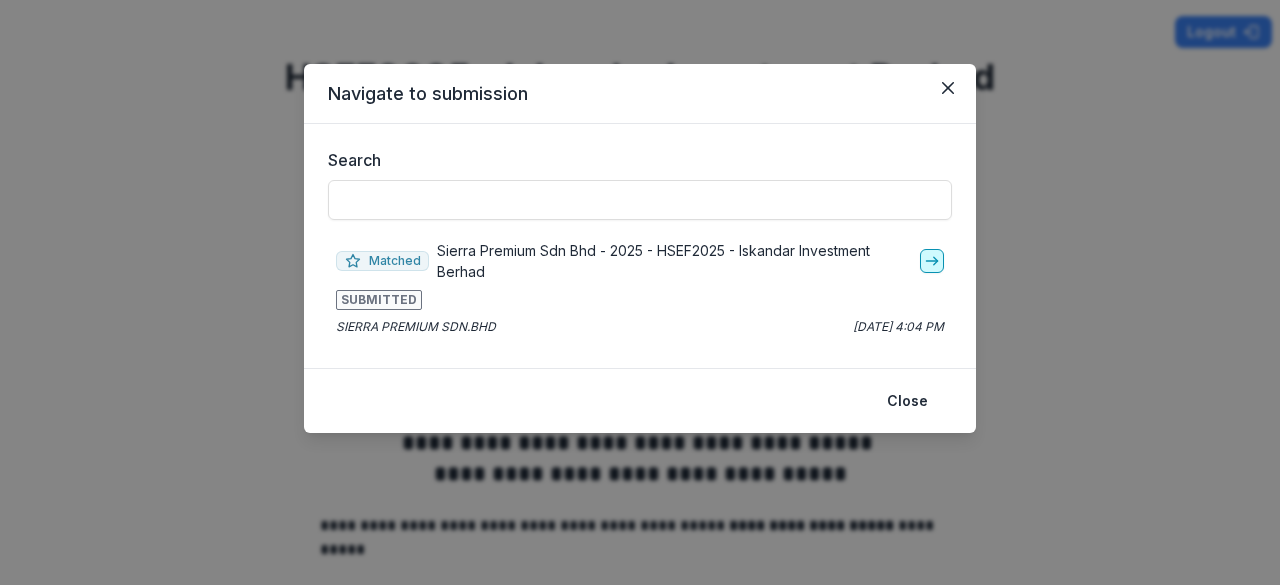 click 